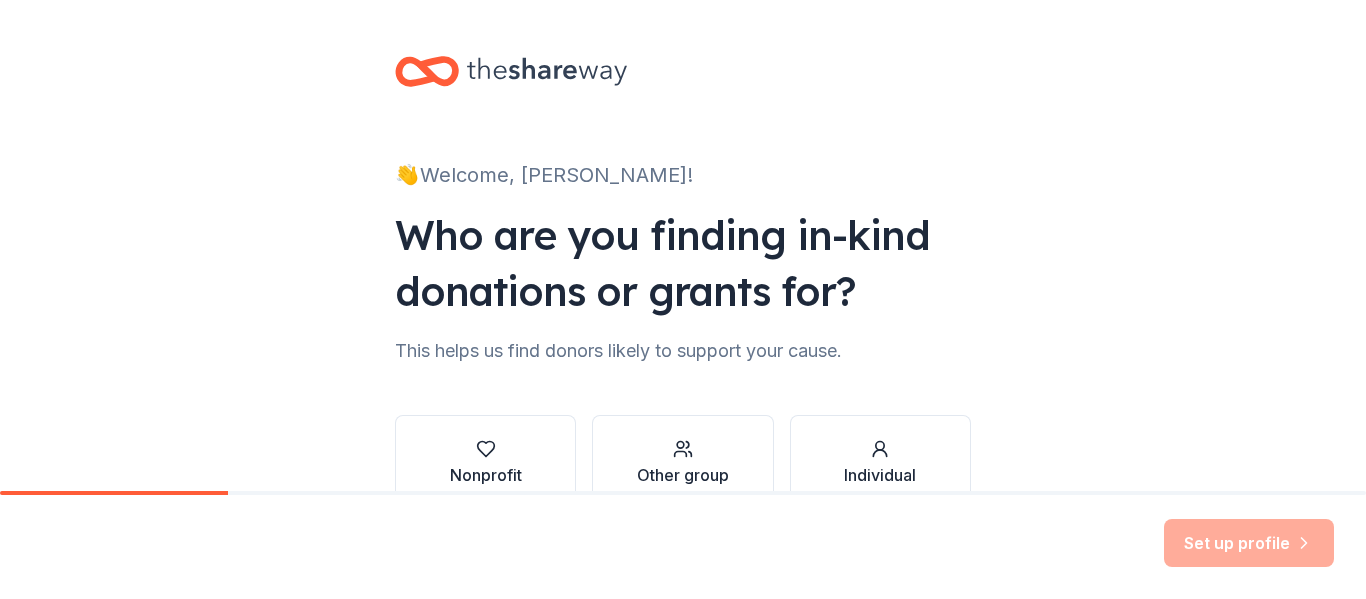 scroll, scrollTop: 0, scrollLeft: 0, axis: both 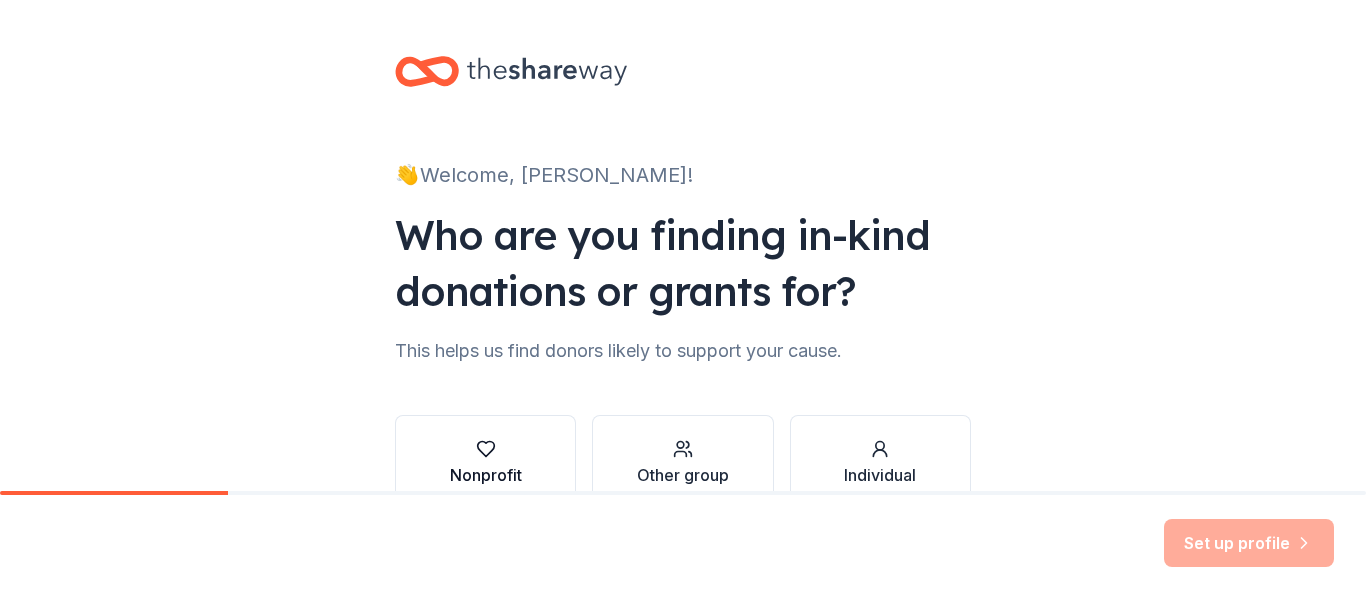 click at bounding box center (486, 449) 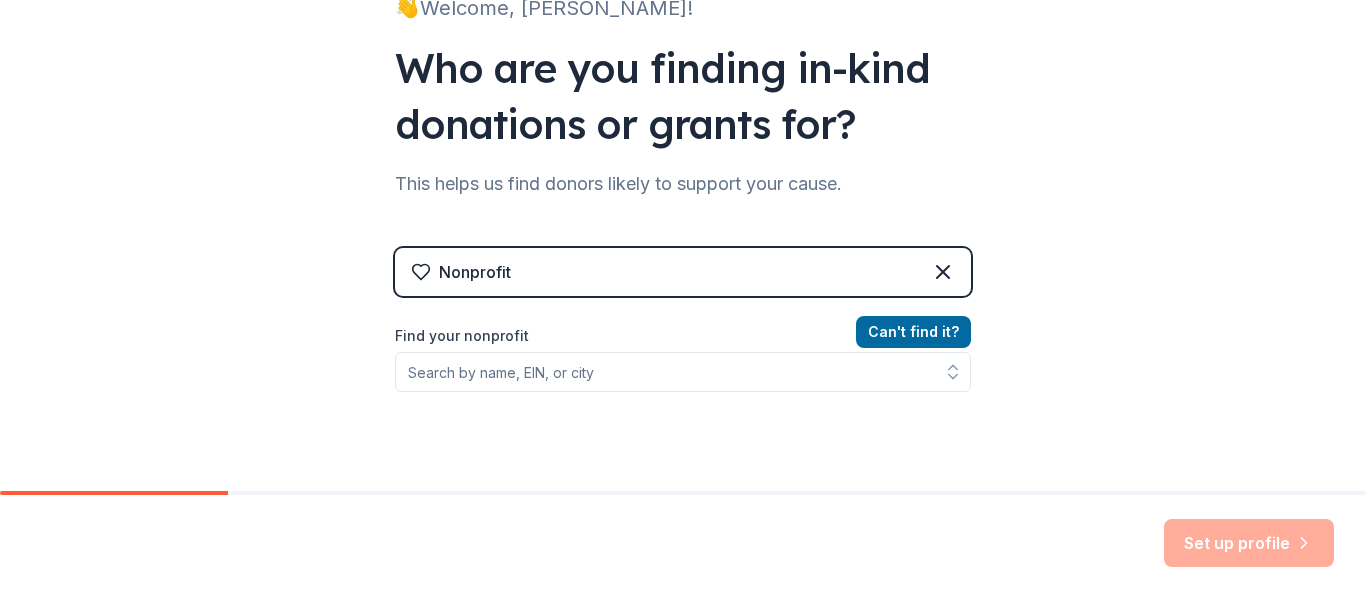 scroll, scrollTop: 180, scrollLeft: 0, axis: vertical 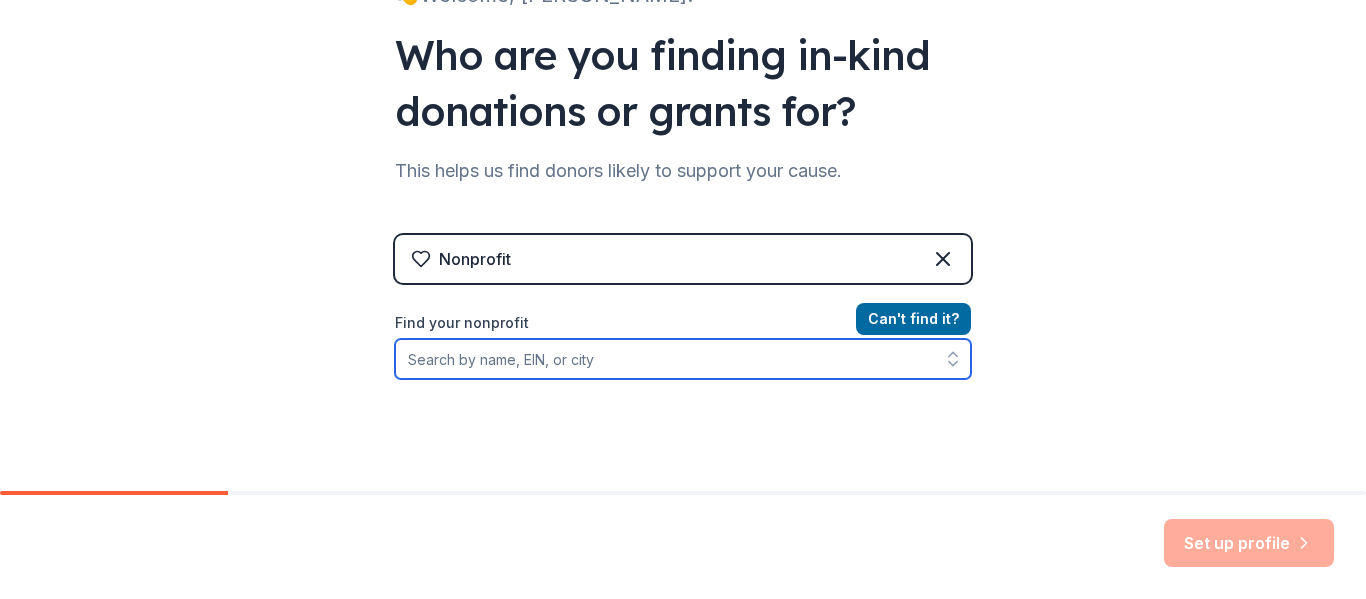 click on "Find your nonprofit" at bounding box center (683, 359) 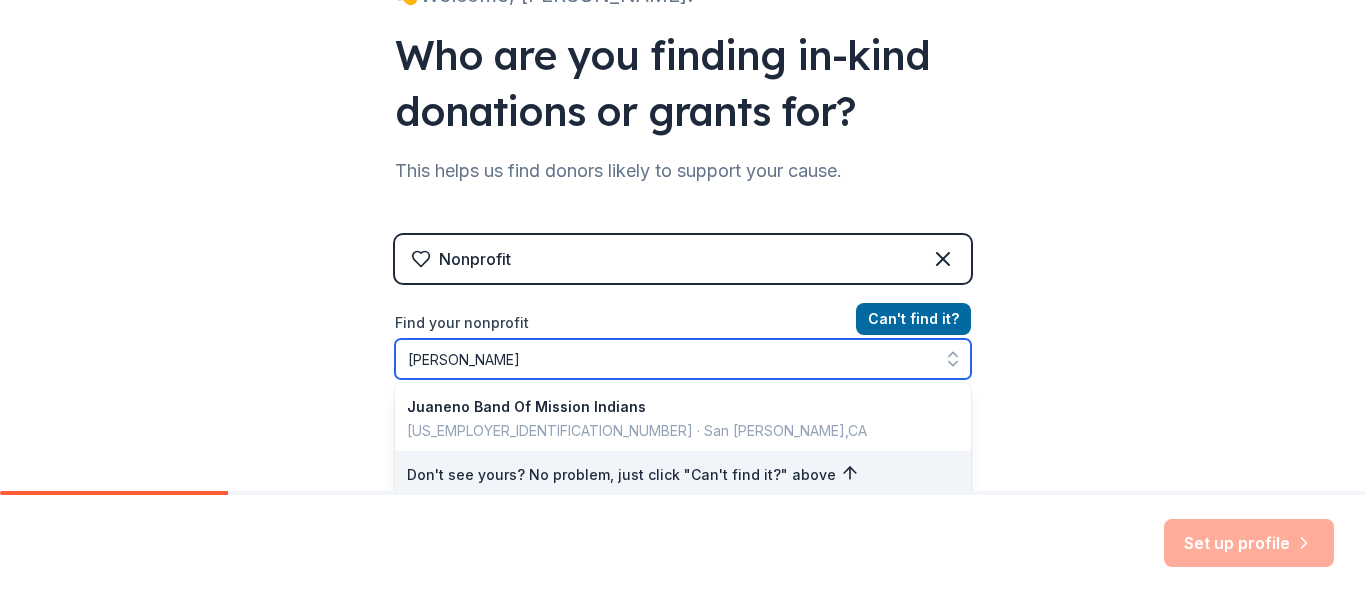 type on "Juaneno Band" 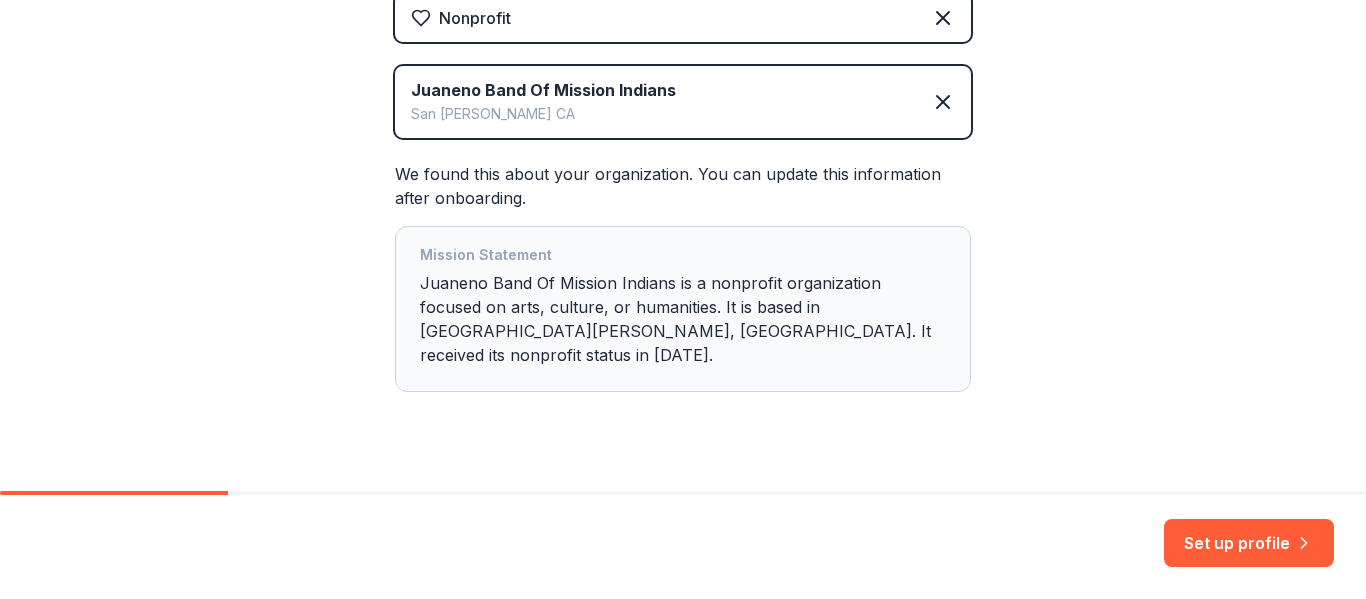 scroll, scrollTop: 429, scrollLeft: 0, axis: vertical 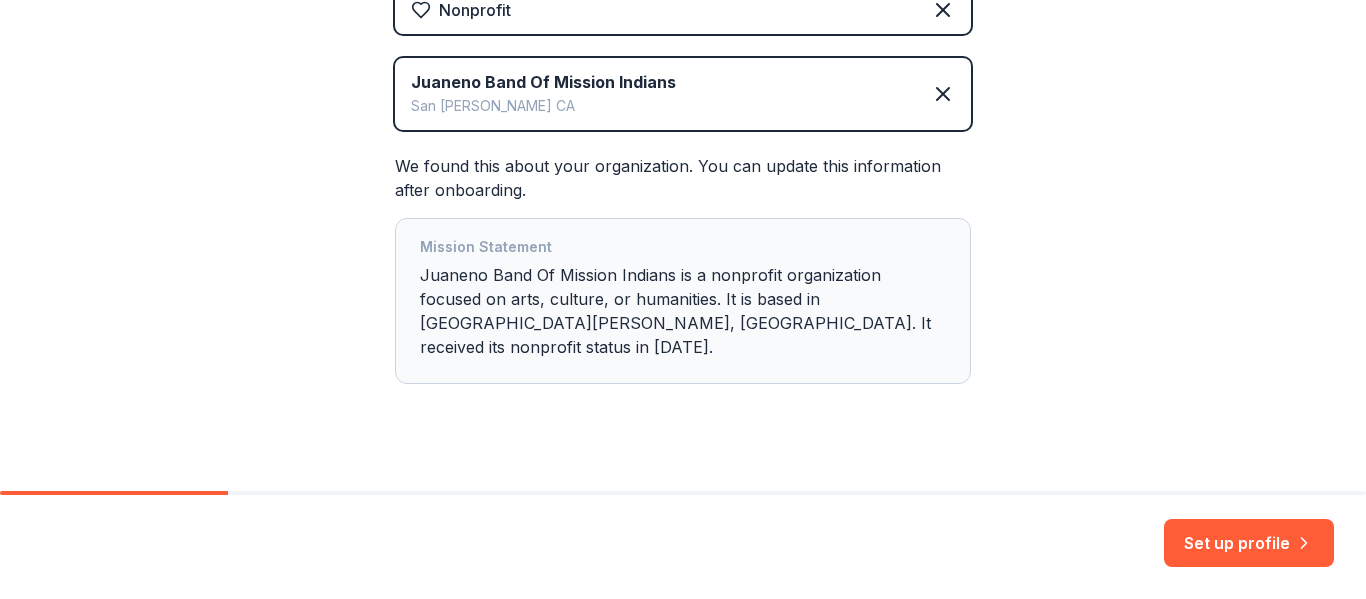 click on "Mission Statement Juaneno Band Of Mission Indians is a nonprofit organization focused on arts, culture, or humanities. It is based in [GEOGRAPHIC_DATA][PERSON_NAME], [GEOGRAPHIC_DATA]. It received its nonprofit status in [DATE]." at bounding box center (683, 301) 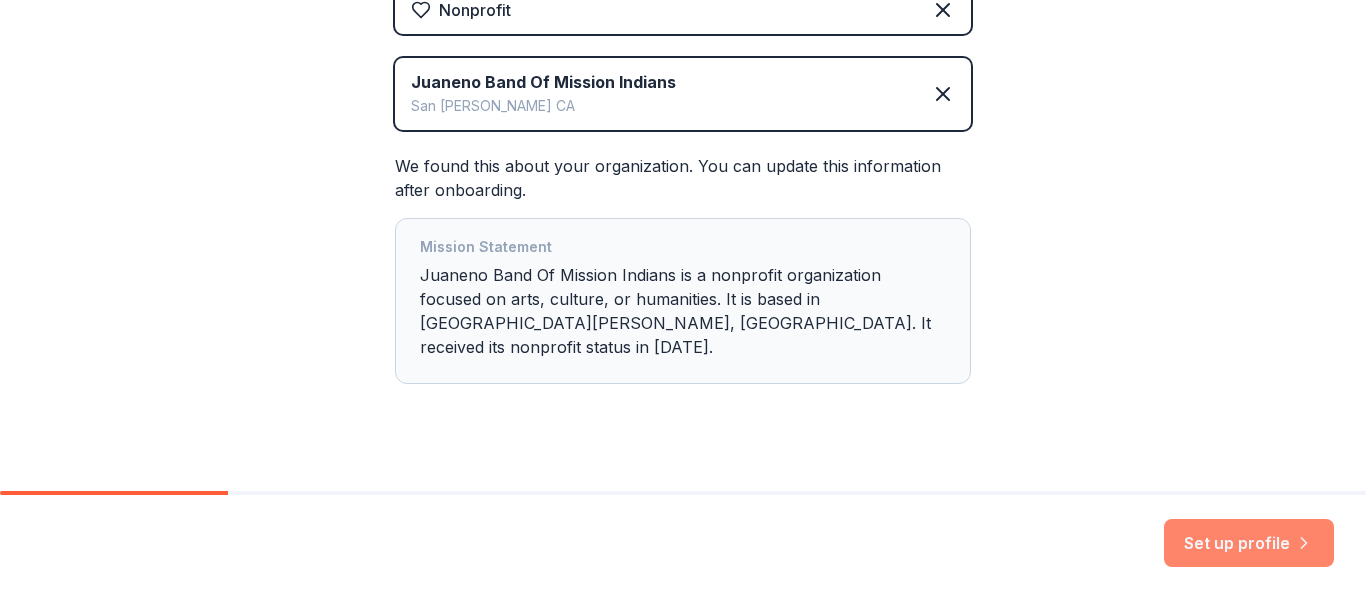 click on "Set up profile" at bounding box center [1249, 543] 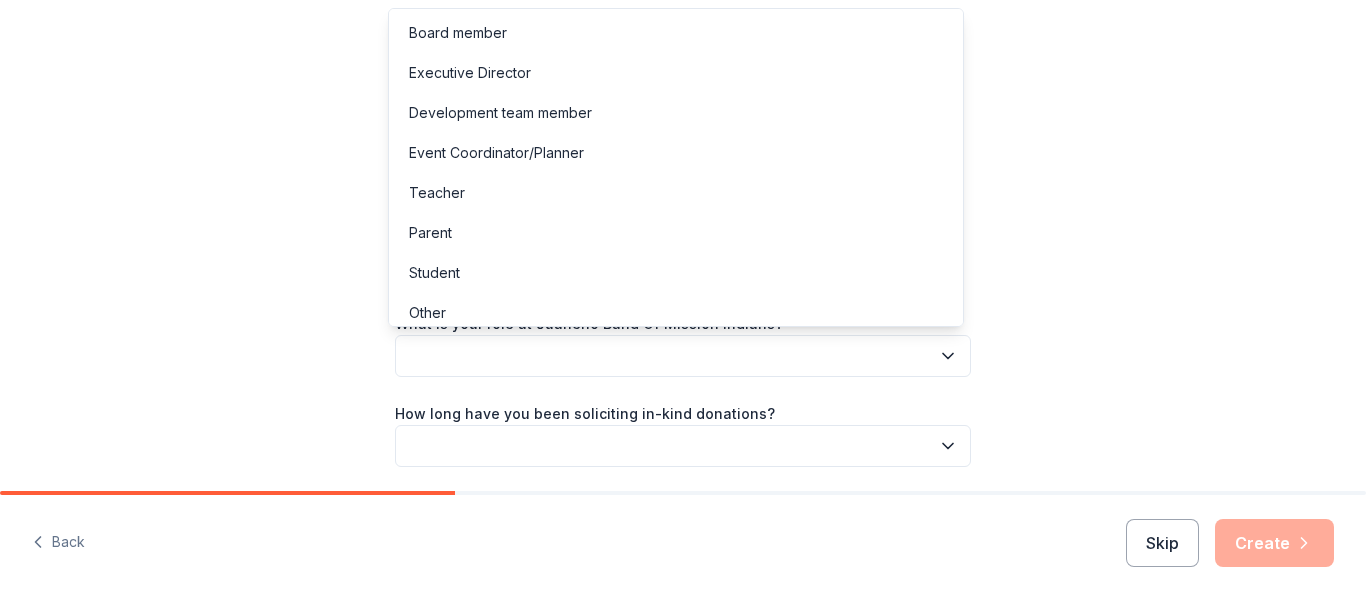 click 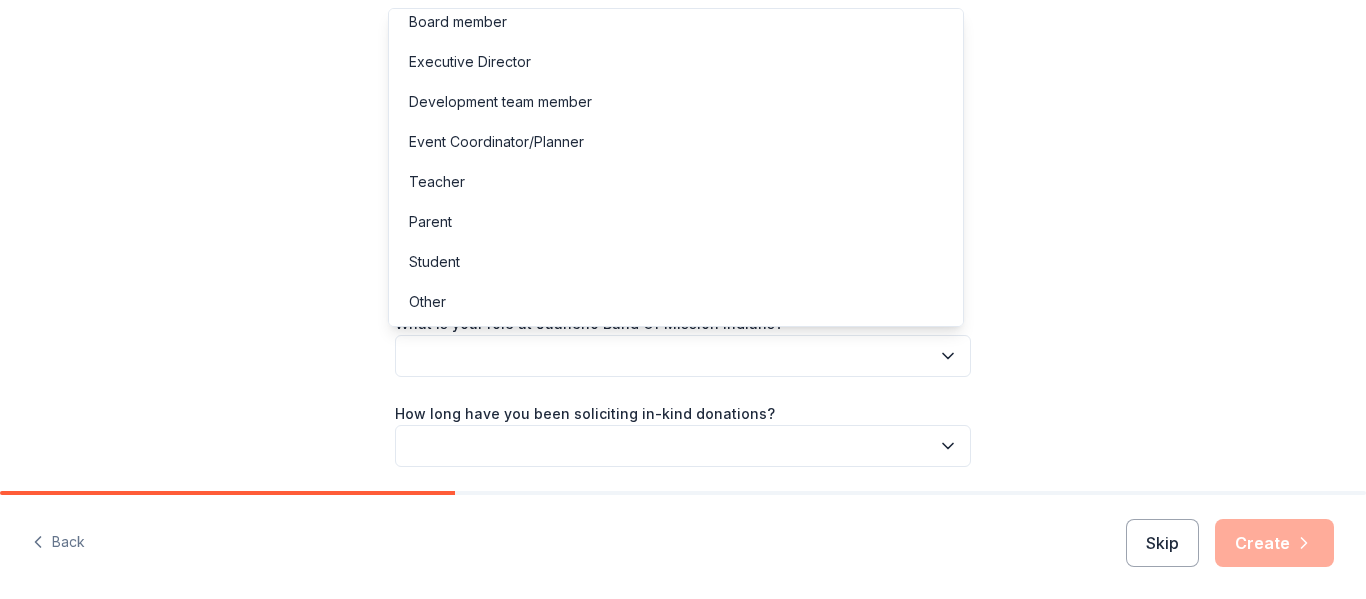 scroll, scrollTop: 0, scrollLeft: 0, axis: both 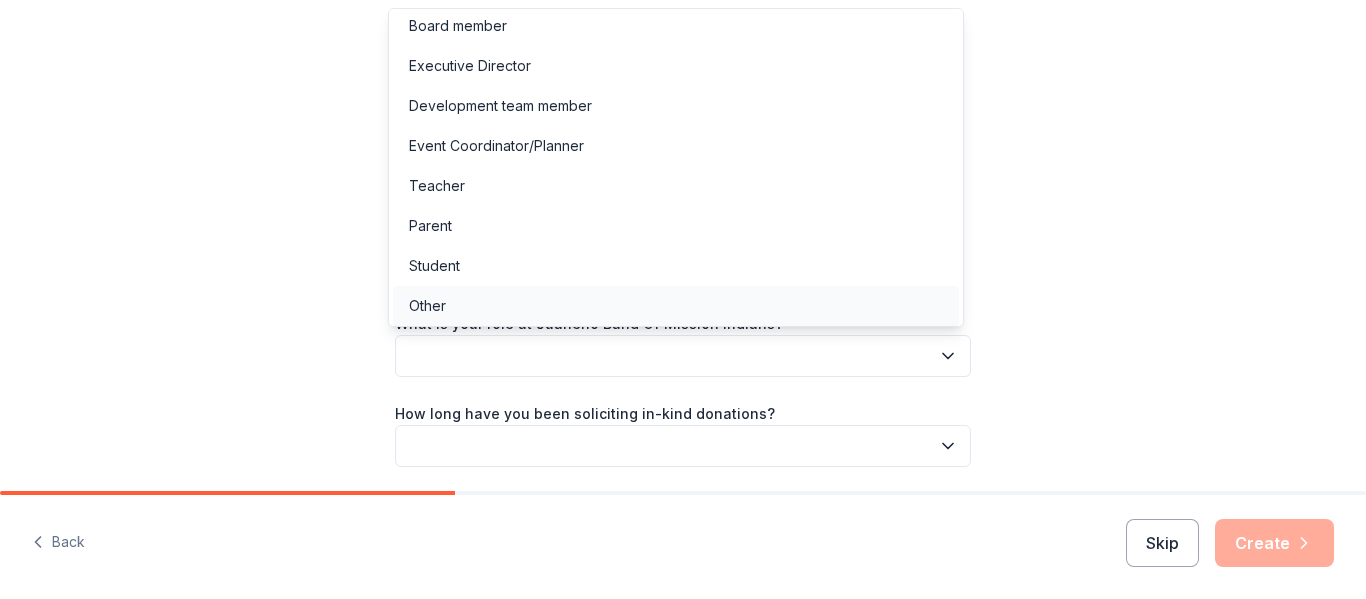 click on "Other" at bounding box center [676, 306] 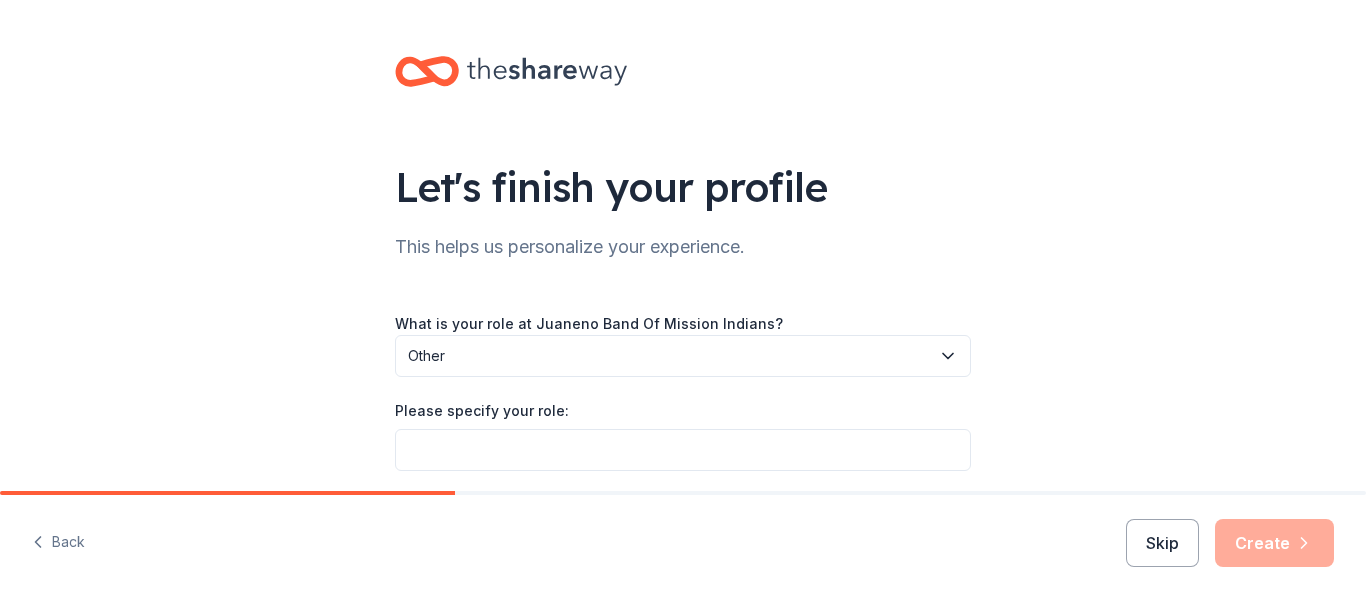 click 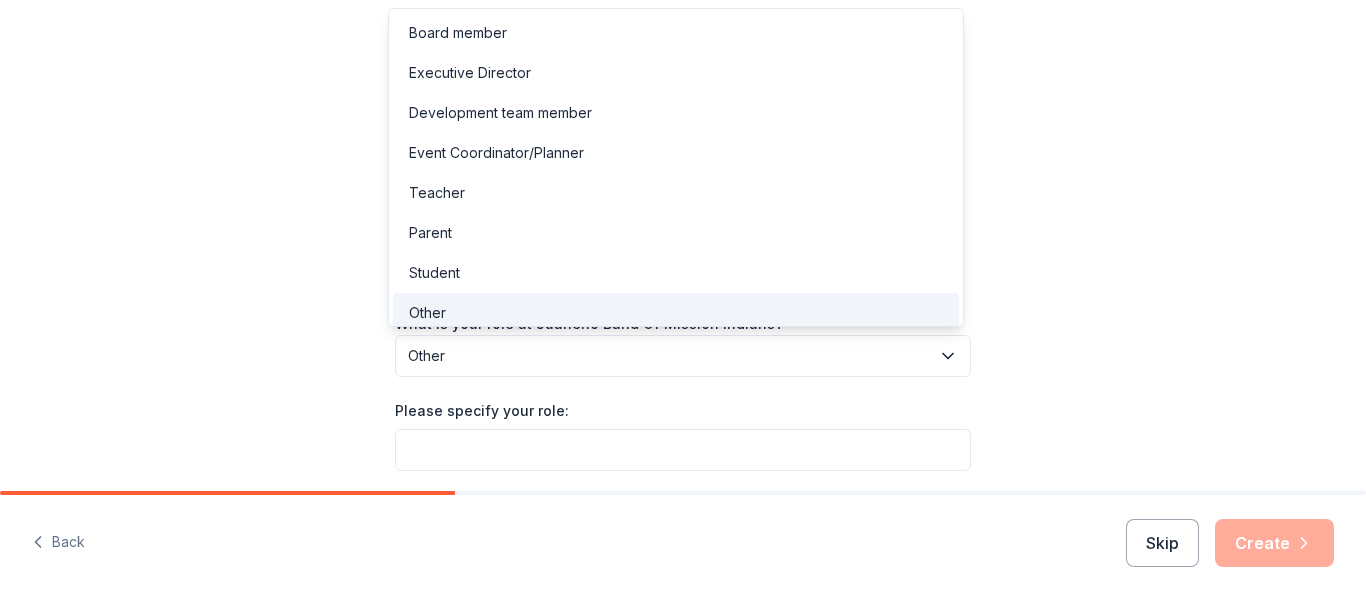 scroll, scrollTop: 7, scrollLeft: 0, axis: vertical 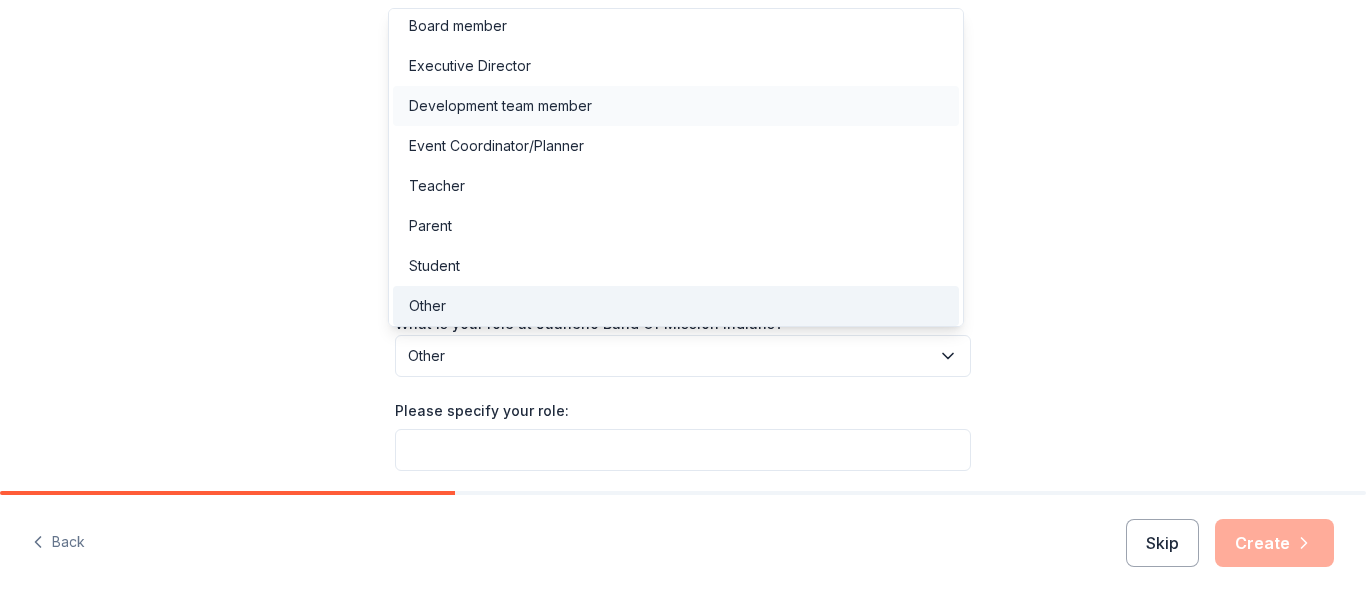 click on "Development team member" at bounding box center [676, 106] 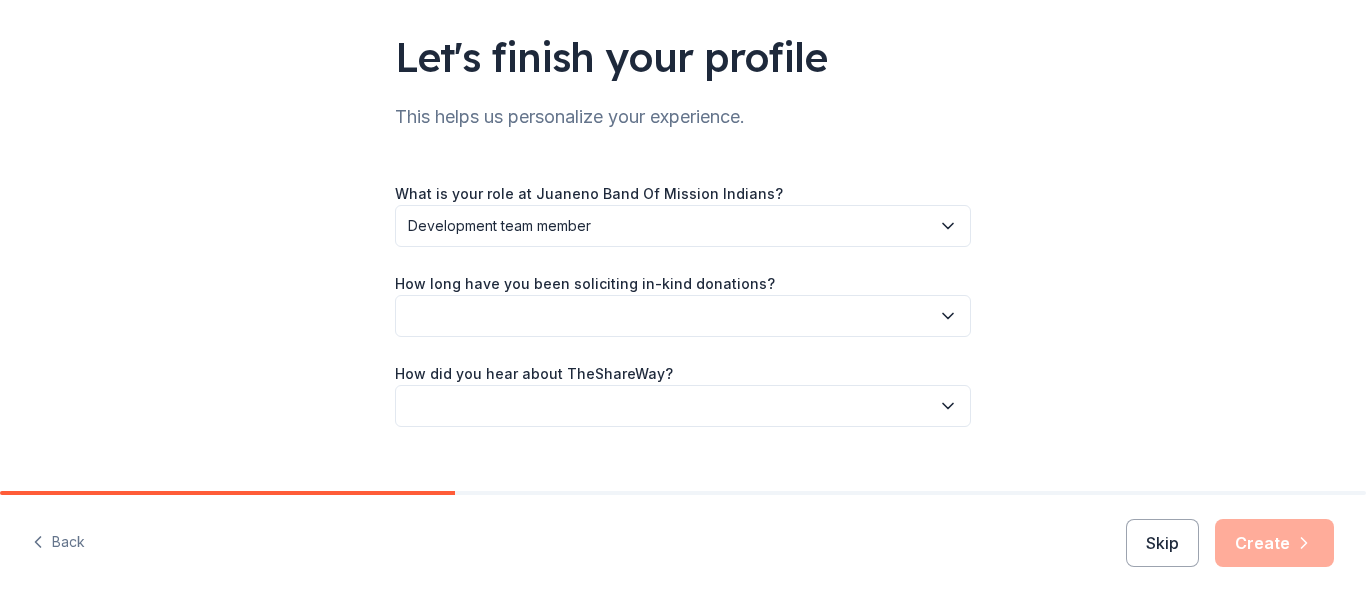 scroll, scrollTop: 133, scrollLeft: 0, axis: vertical 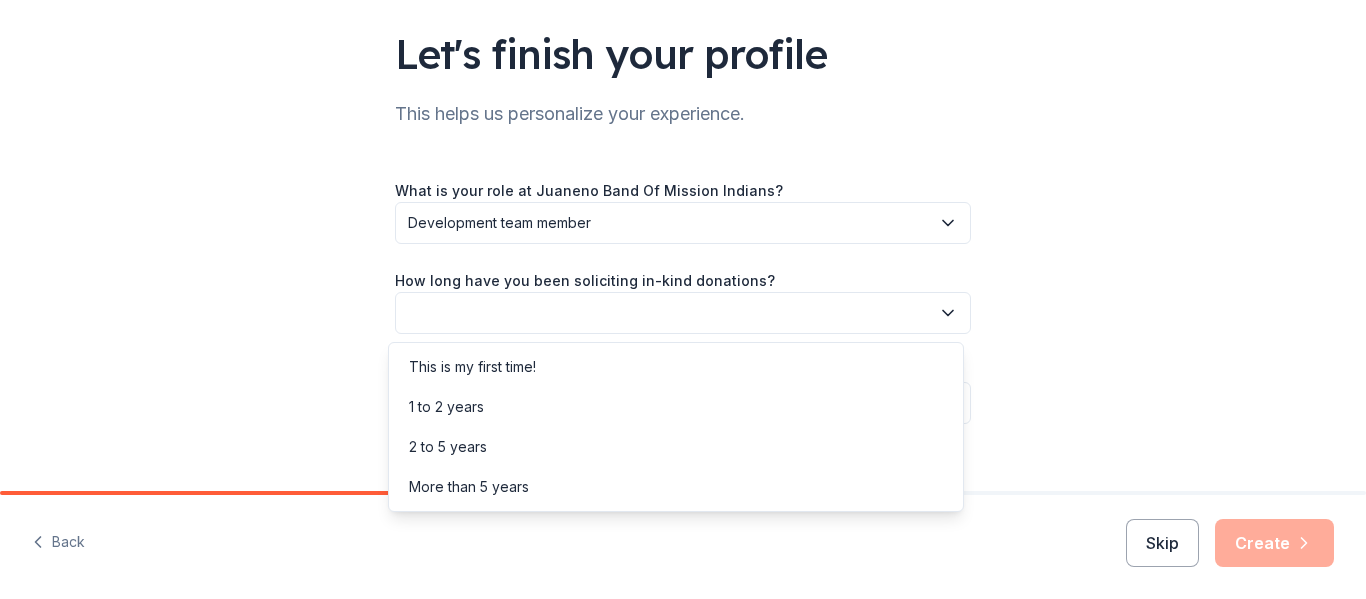 click 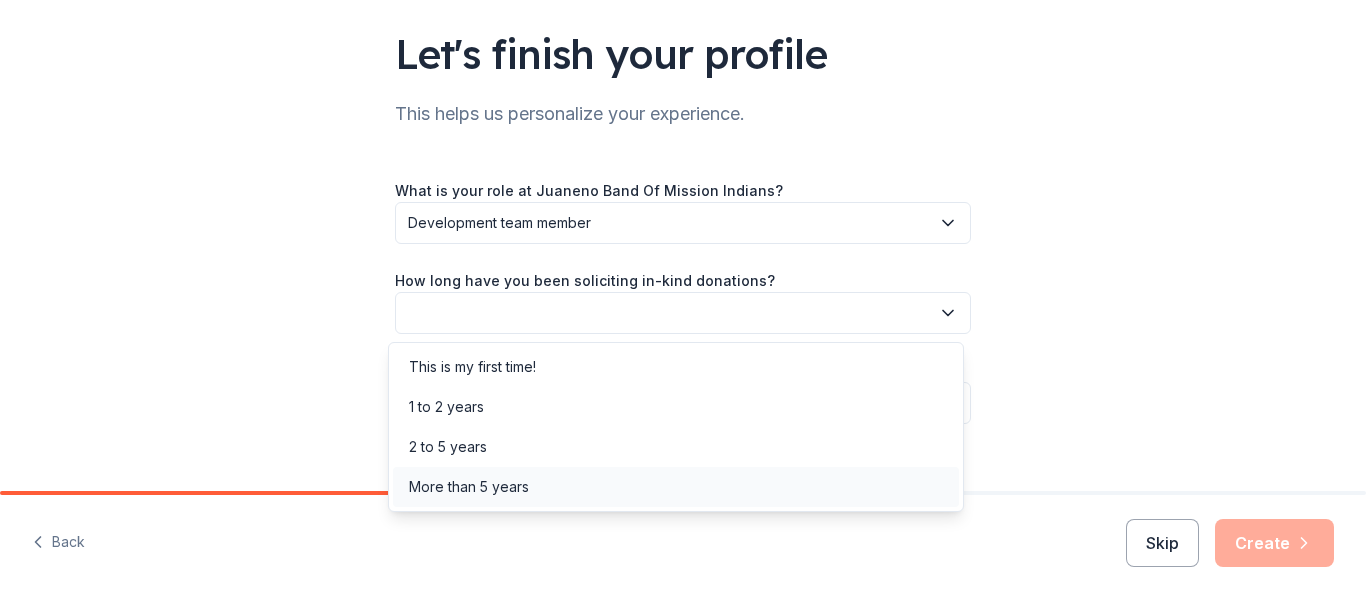 click on "More than 5 years" at bounding box center (676, 487) 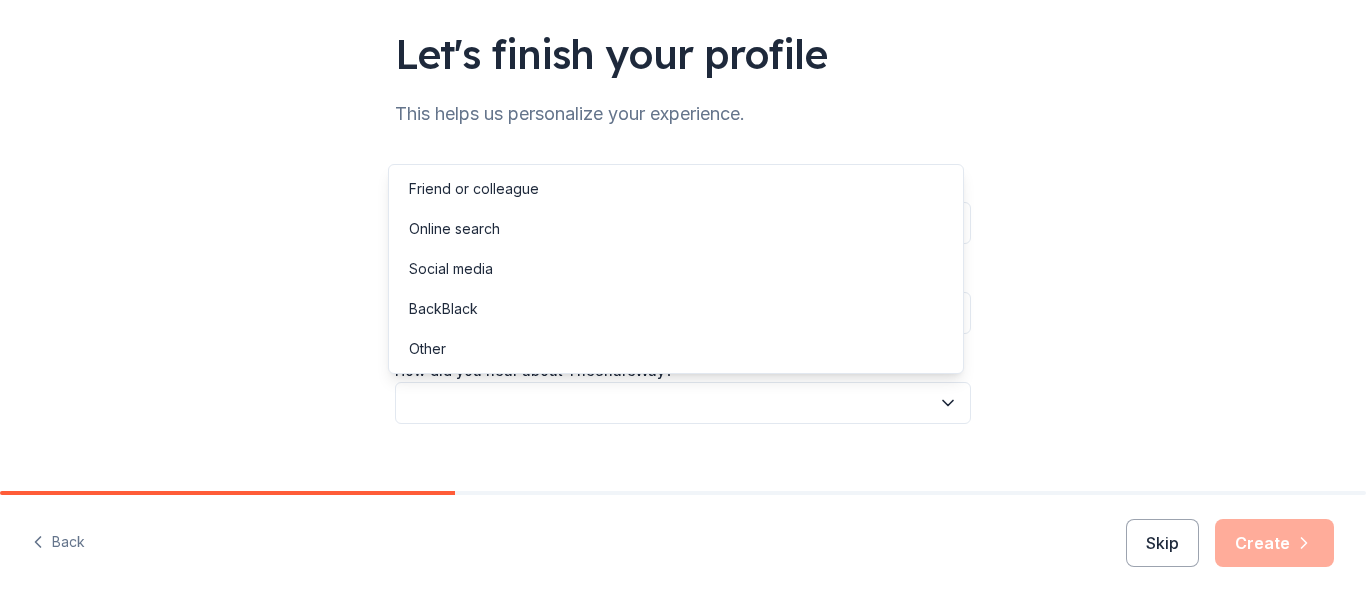 click 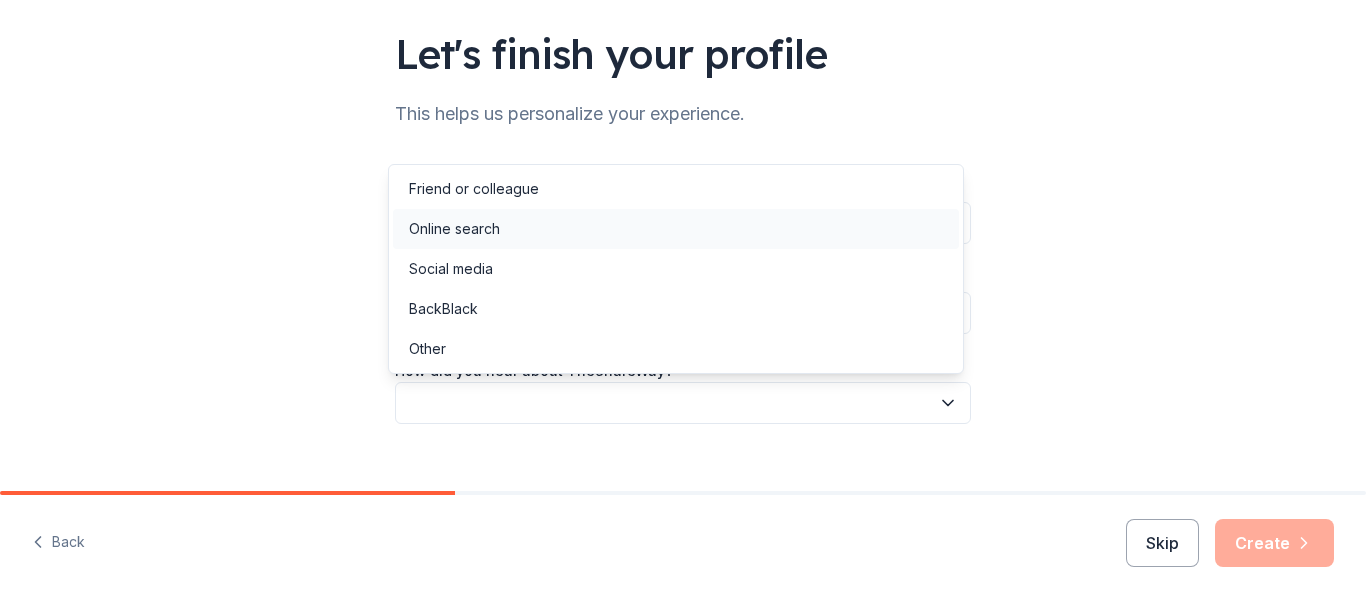click on "Online search" at bounding box center (676, 229) 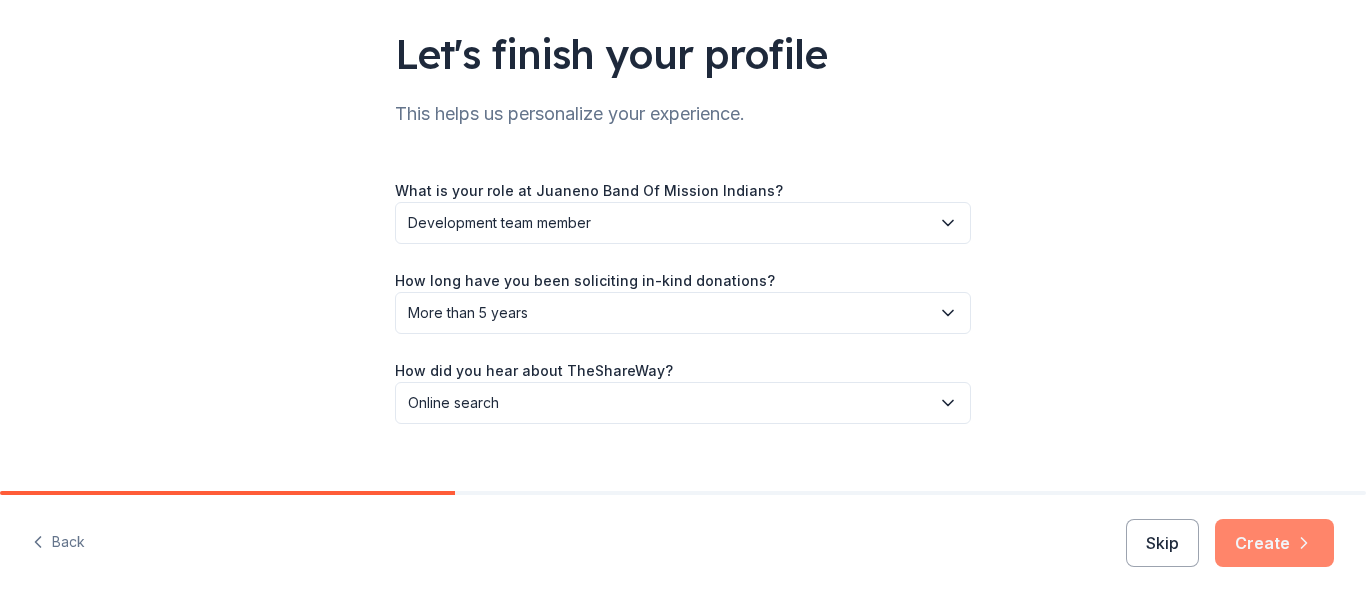 click on "Create" at bounding box center [1274, 543] 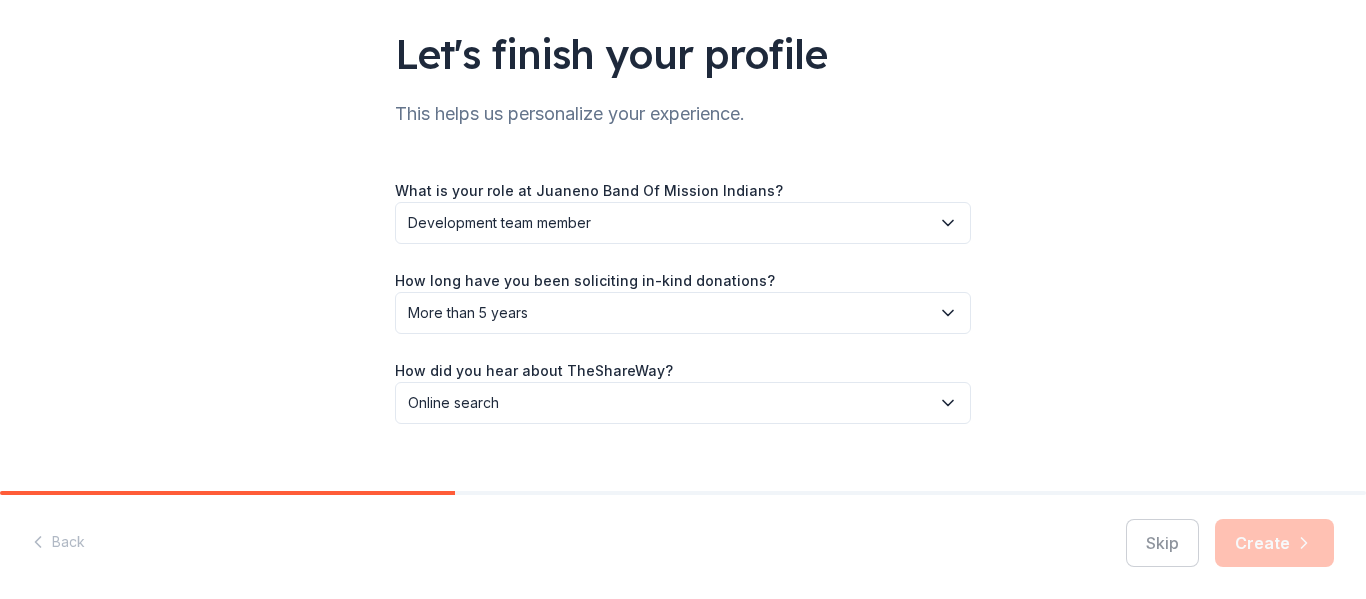 click on "Skip Create" at bounding box center (1230, 543) 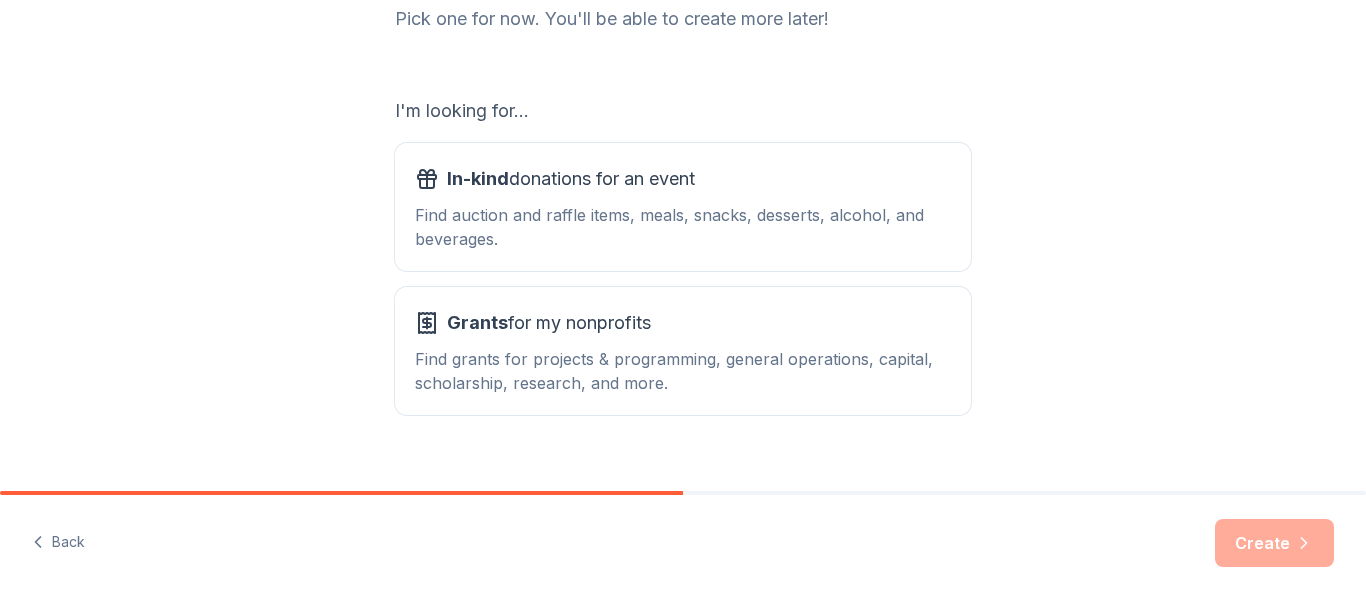 scroll, scrollTop: 289, scrollLeft: 0, axis: vertical 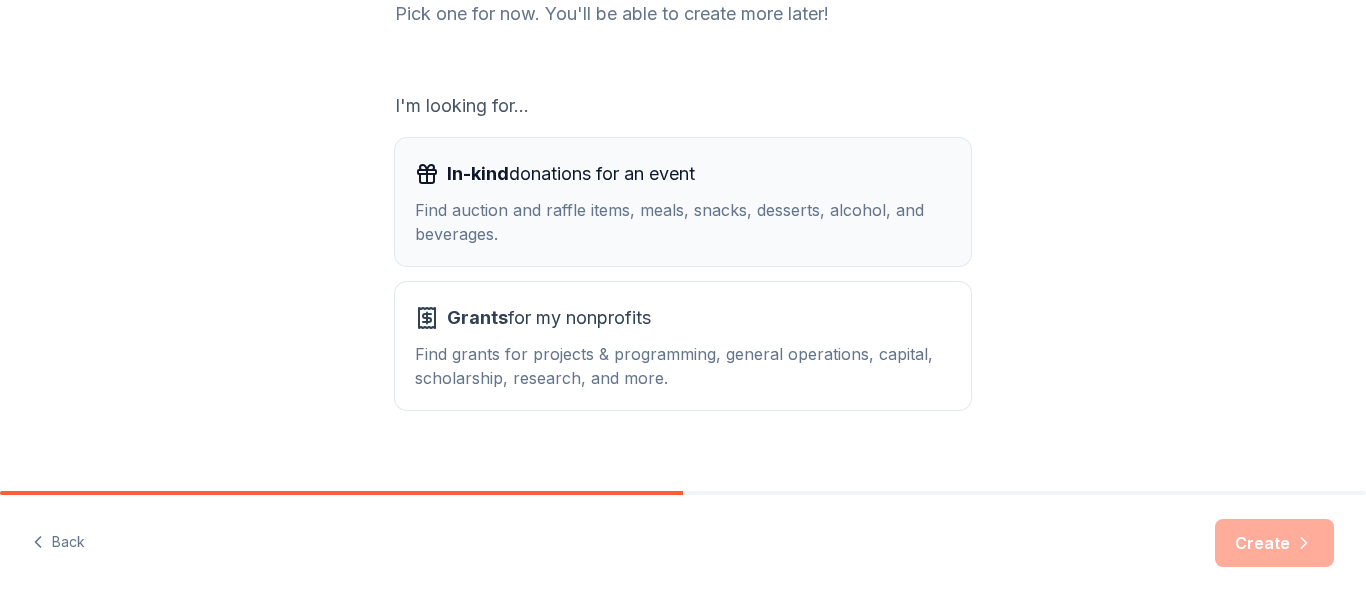 click on "In-kind  donations for an event" at bounding box center (571, 174) 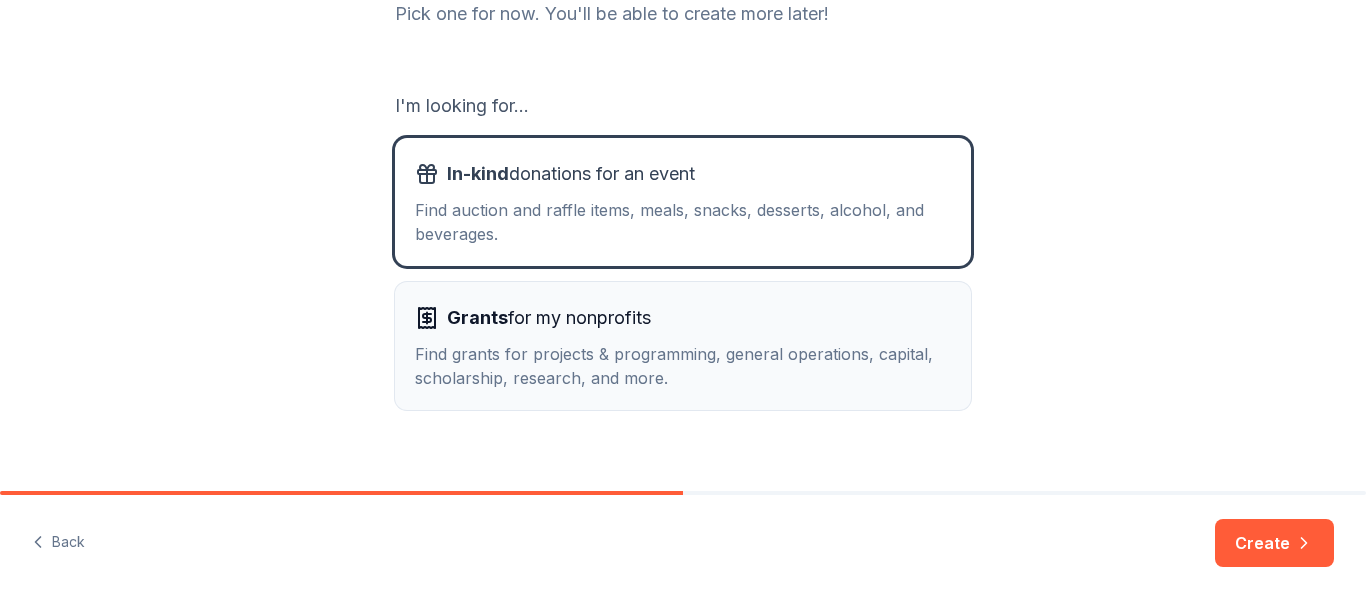 click on "Grants  for my nonprofits" at bounding box center [549, 318] 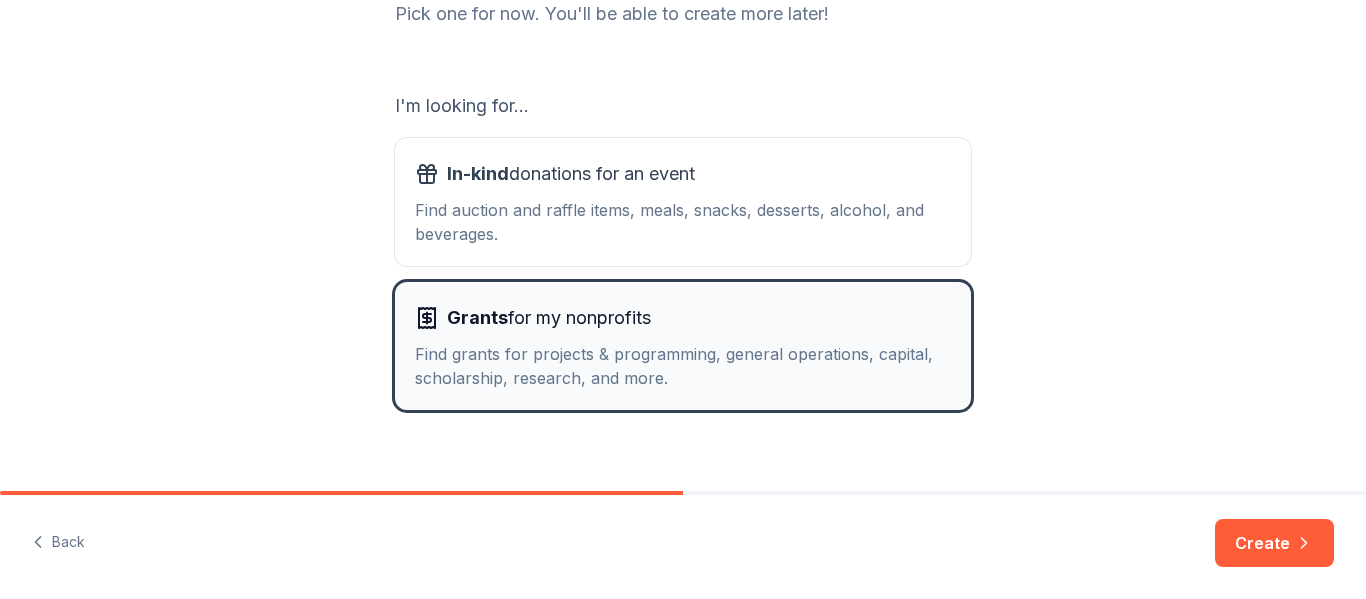 click on "Grants  for my nonprofits" at bounding box center (549, 318) 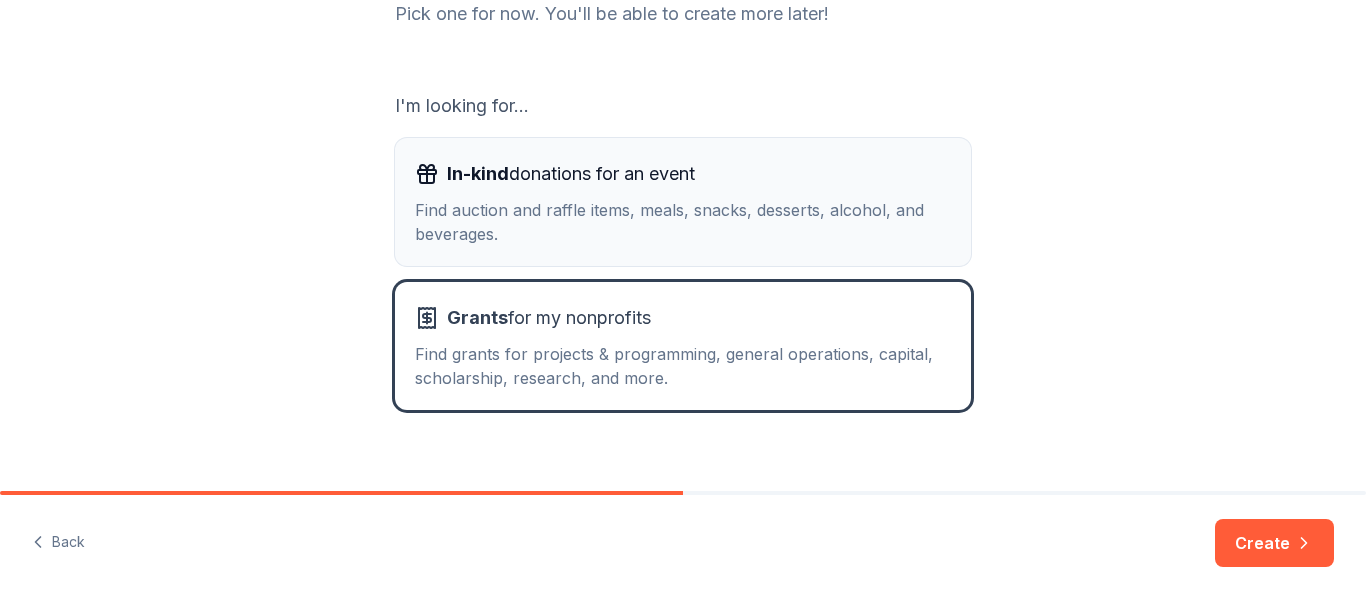 click on "In-kind  donations for an event" at bounding box center (571, 174) 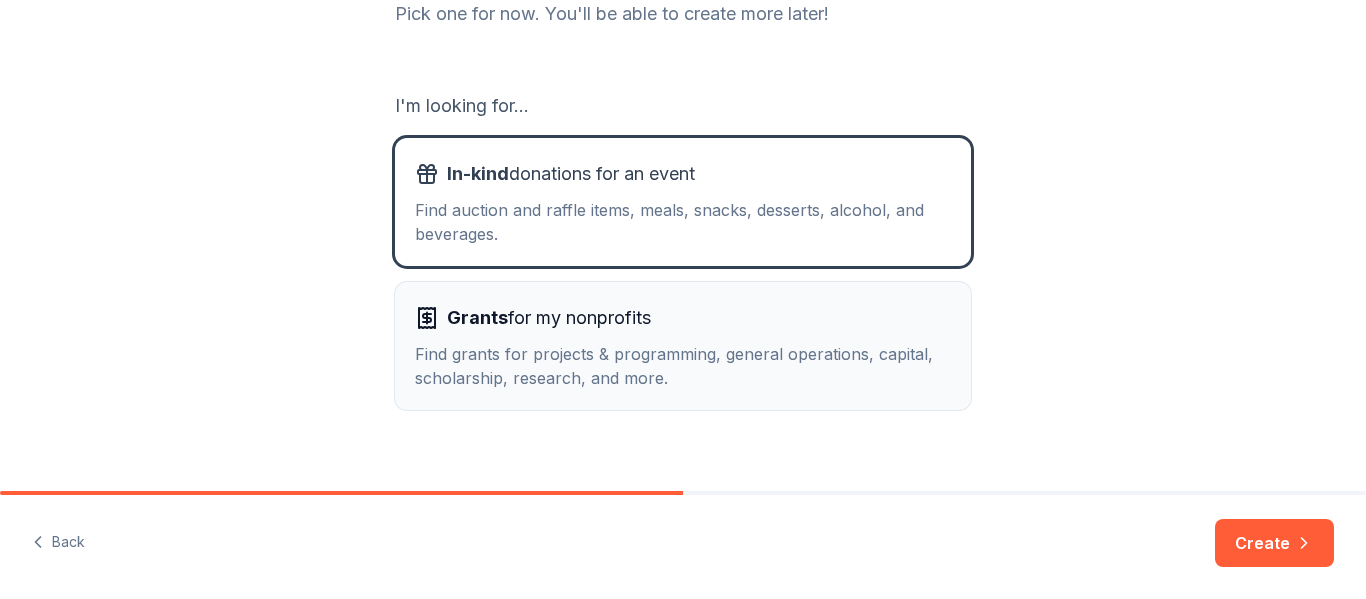 click on "Grants  for my nonprofits" at bounding box center (549, 318) 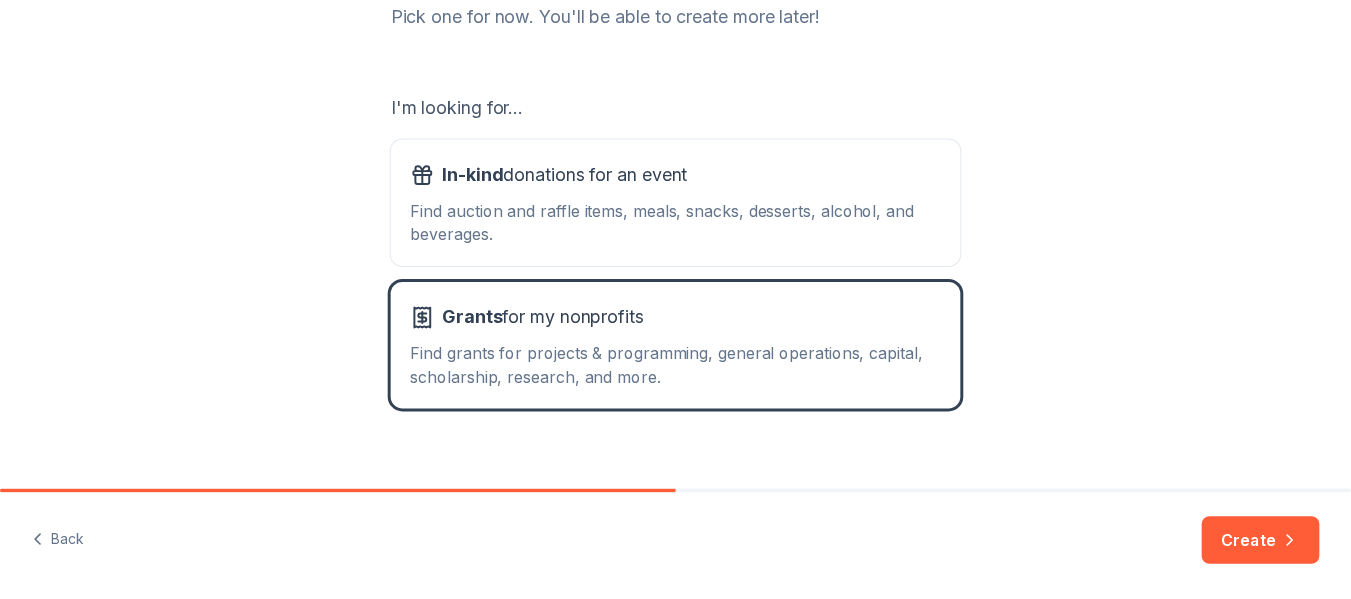 scroll, scrollTop: 316, scrollLeft: 0, axis: vertical 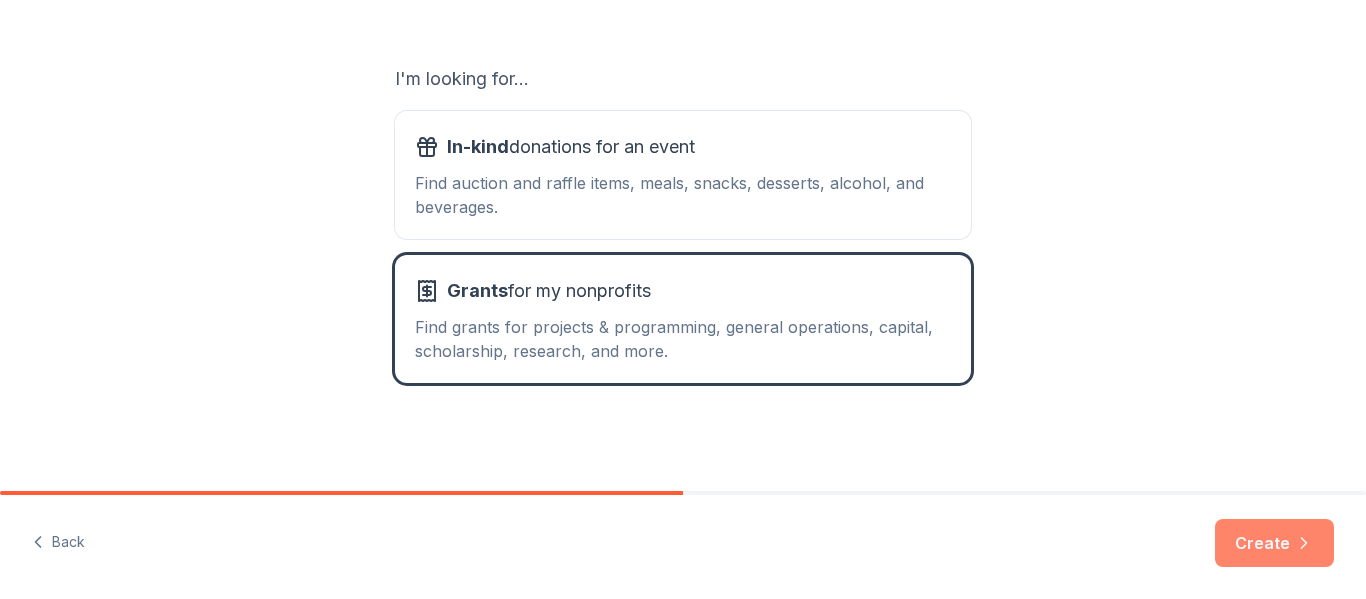 click on "Create" at bounding box center [1274, 543] 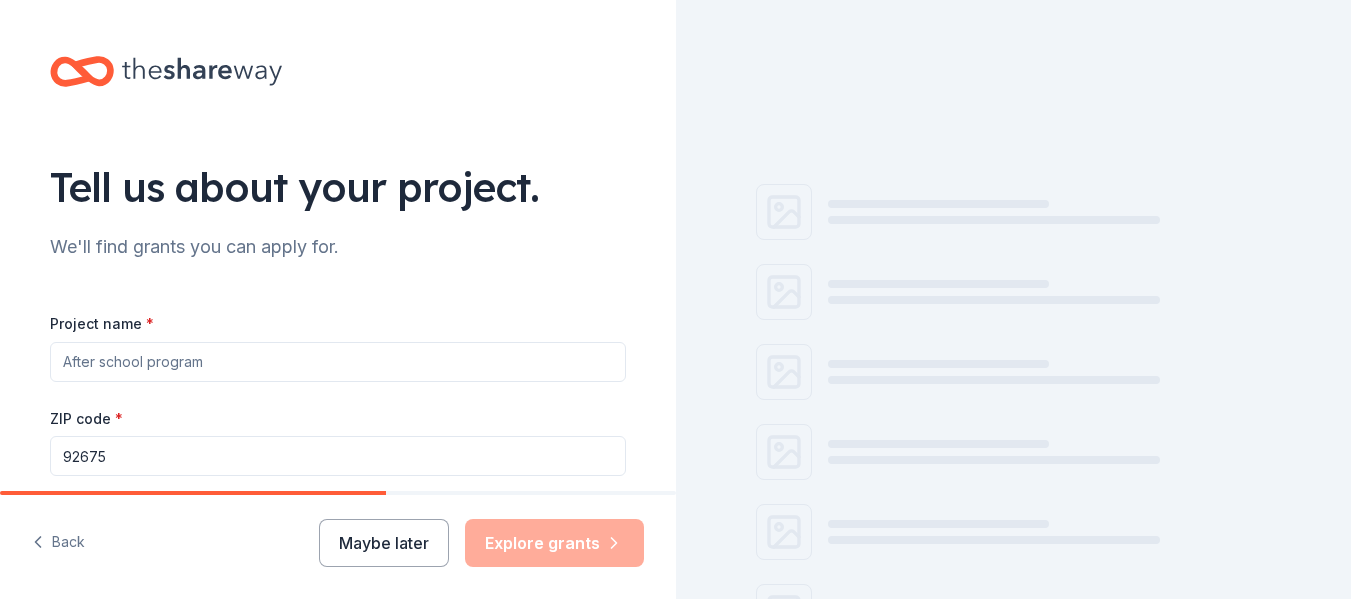 click at bounding box center [1014, 299] 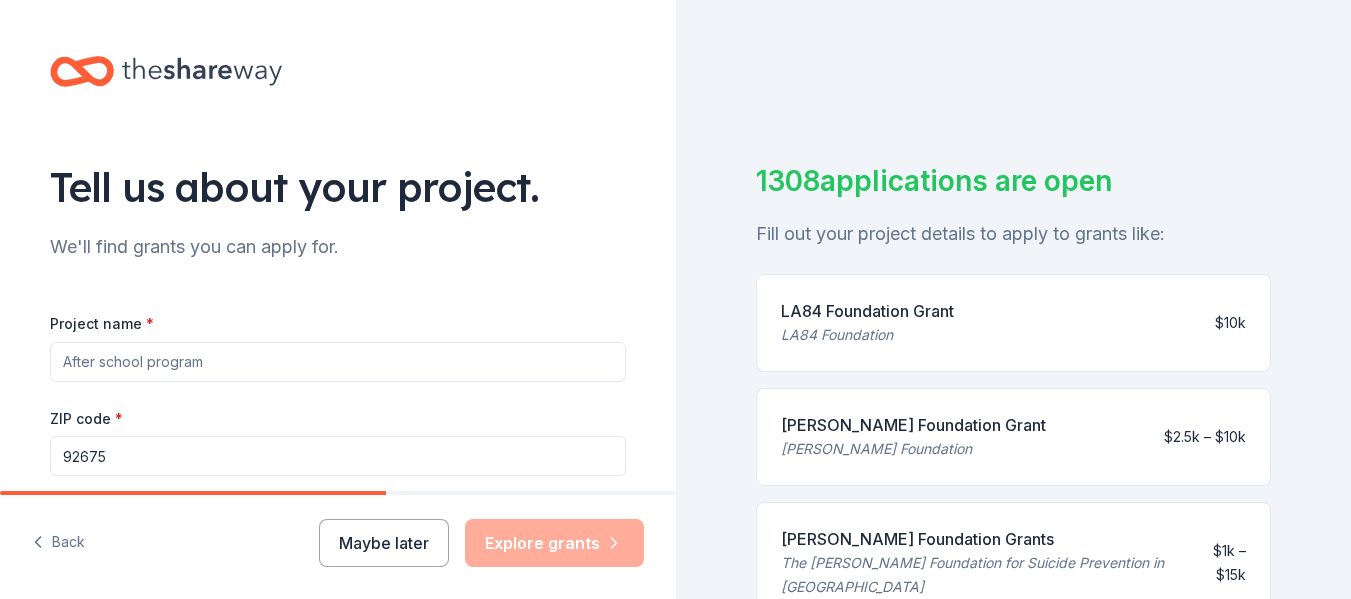 click on "Project name *" at bounding box center (338, 362) 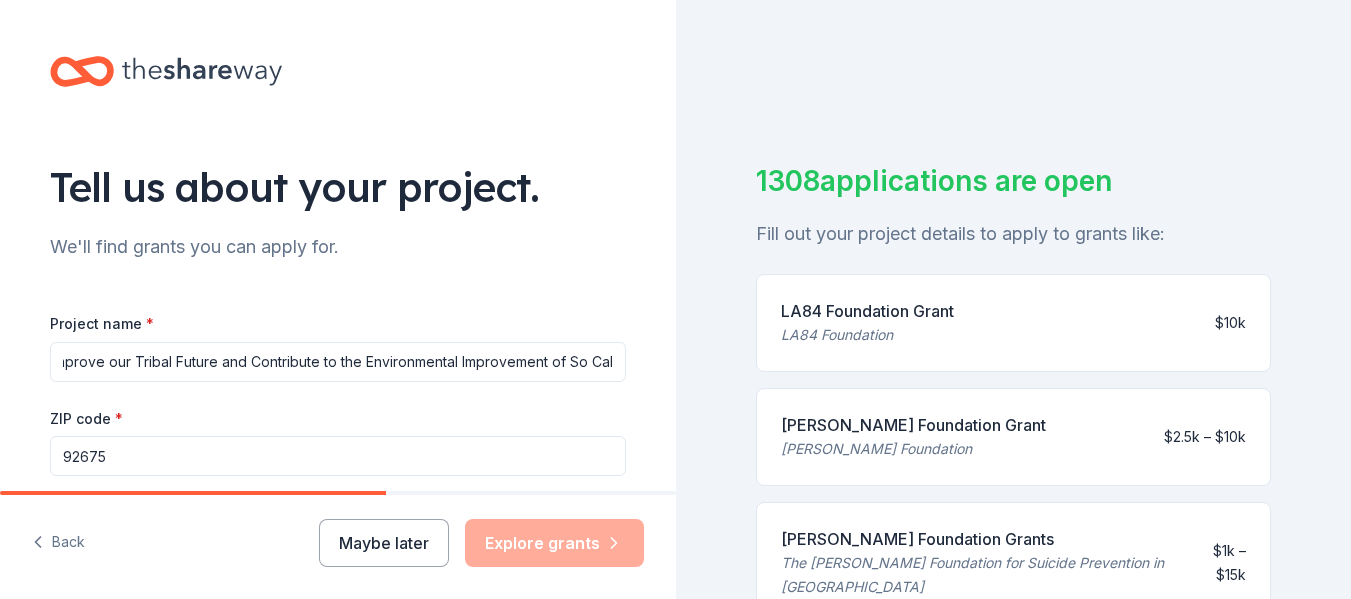 scroll, scrollTop: 0, scrollLeft: 557, axis: horizontal 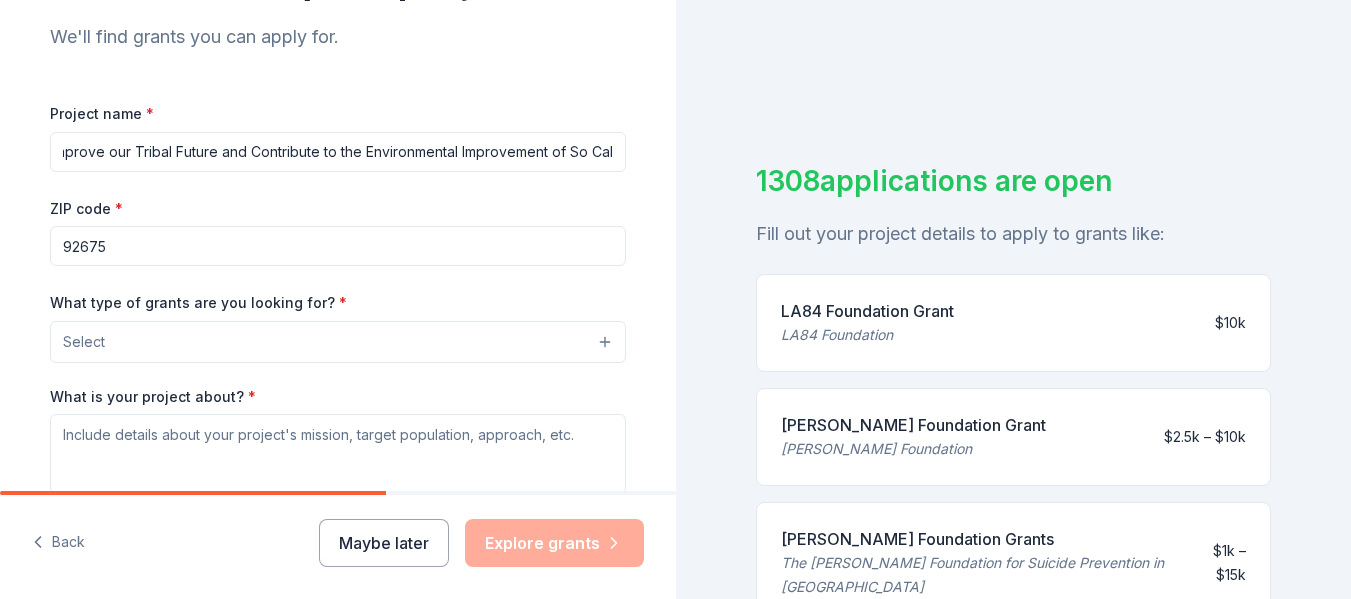 type on "Juaneno Band of Mission Indians Healthy Brain Initiative- Healing from the Past to Improve our Tribal Future and Contribute to the Environmental Improvement of So Cal" 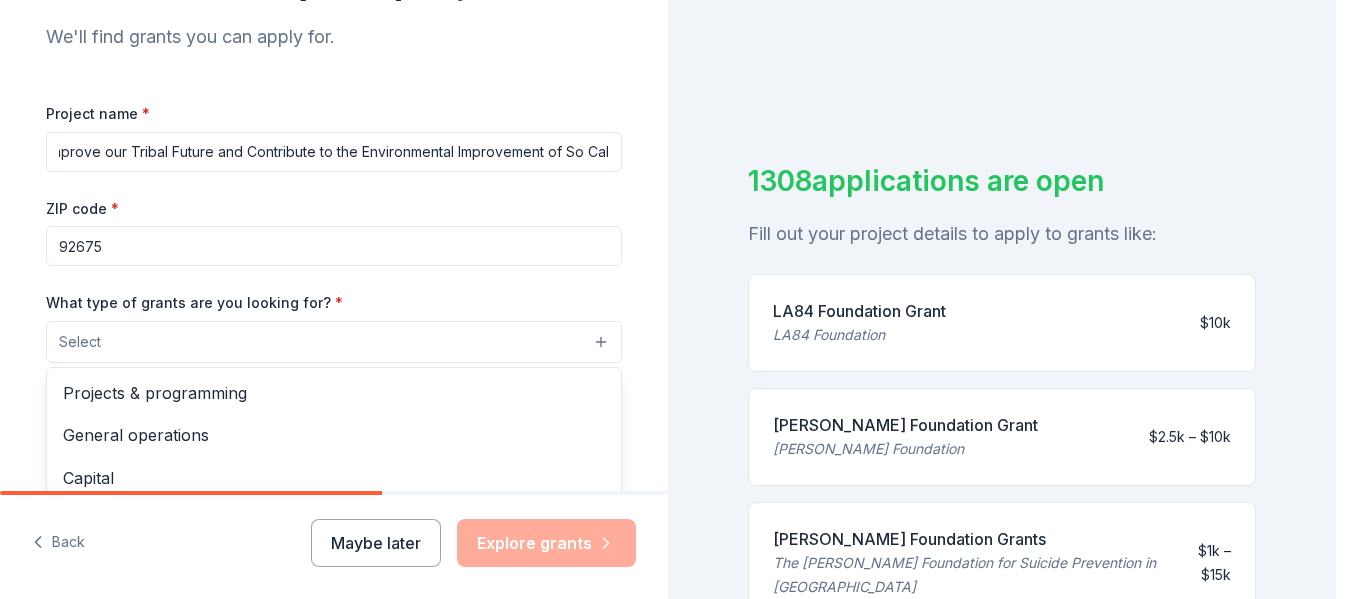 click on "Select" at bounding box center [334, 342] 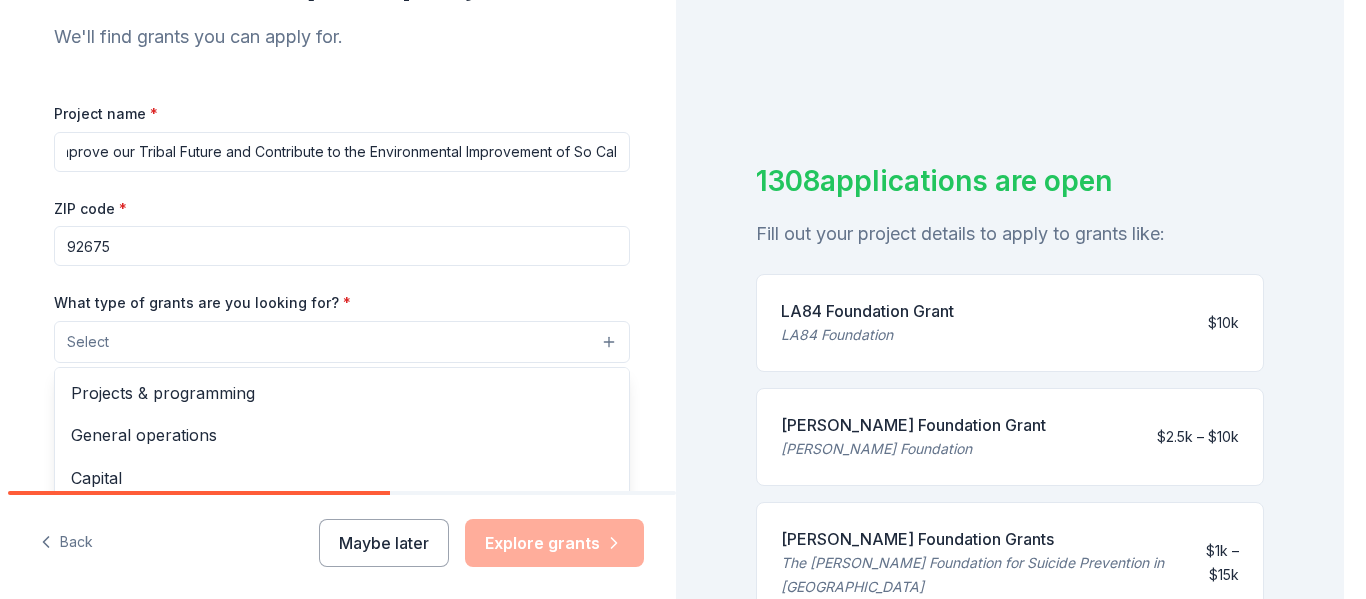 scroll, scrollTop: 0, scrollLeft: 0, axis: both 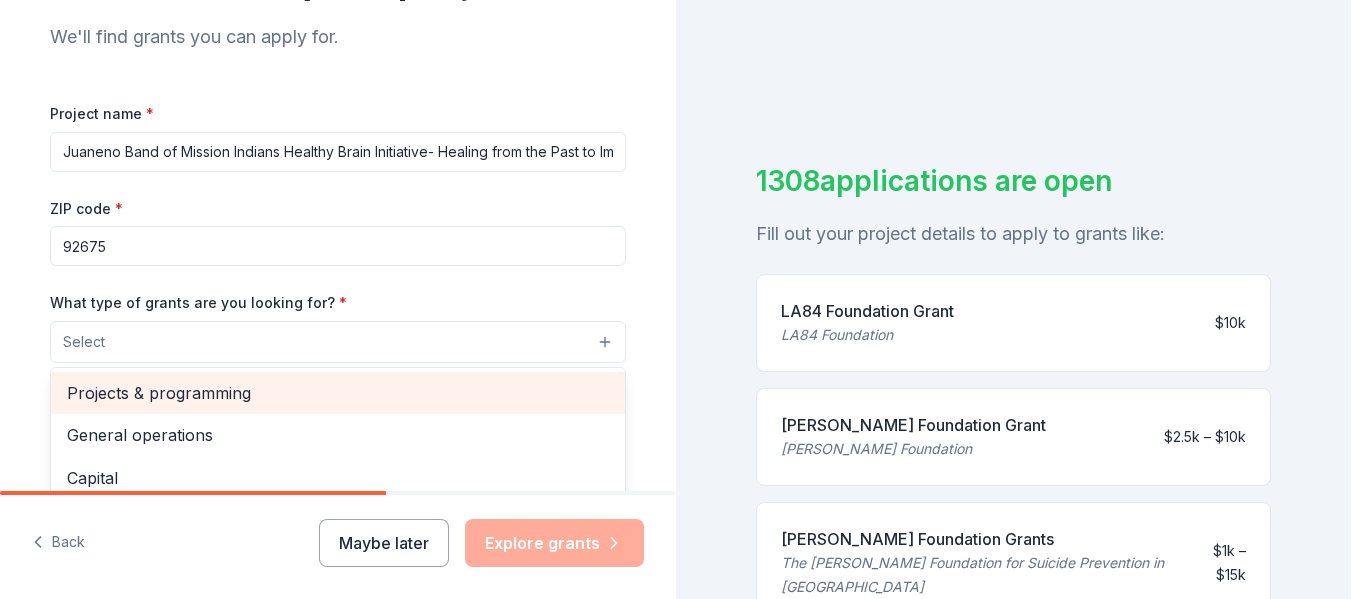 click on "Projects & programming" at bounding box center [338, 393] 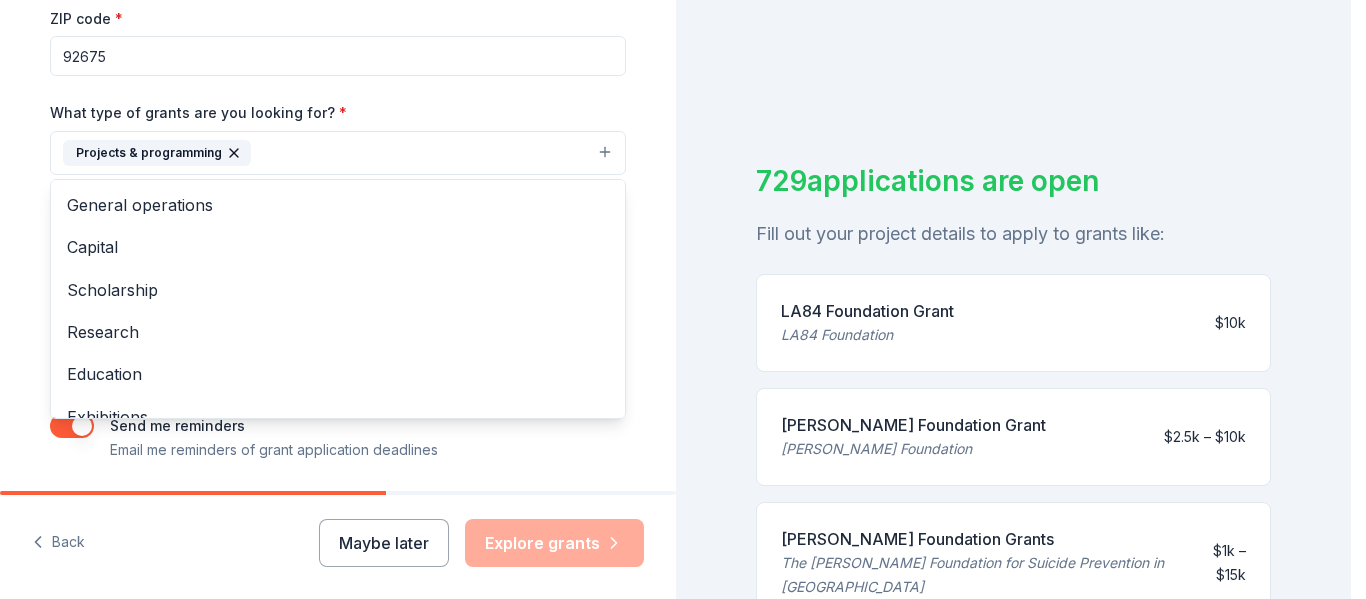 scroll, scrollTop: 402, scrollLeft: 0, axis: vertical 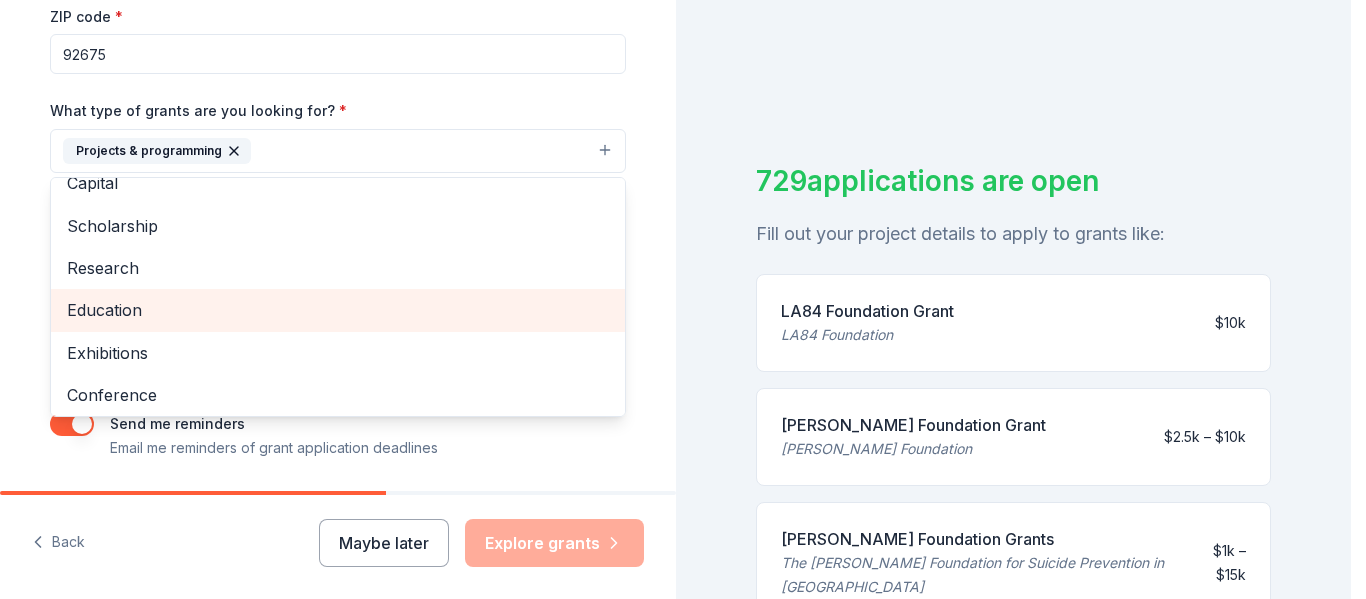 click on "Education" at bounding box center [338, 310] 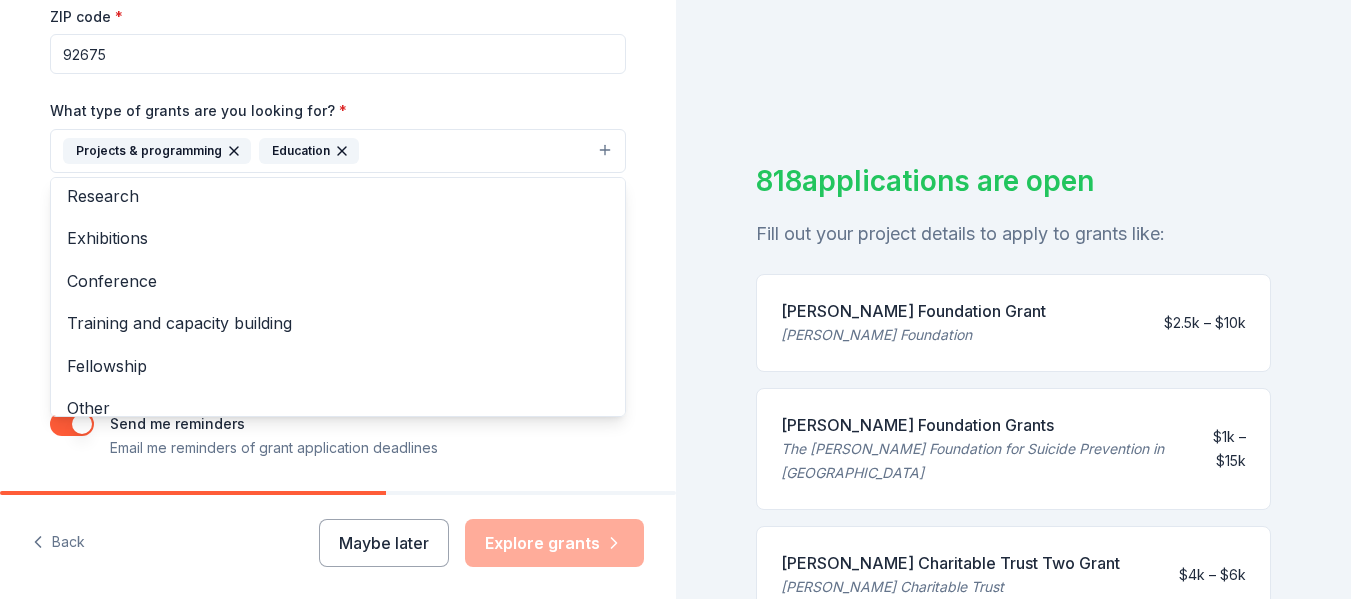scroll, scrollTop: 138, scrollLeft: 0, axis: vertical 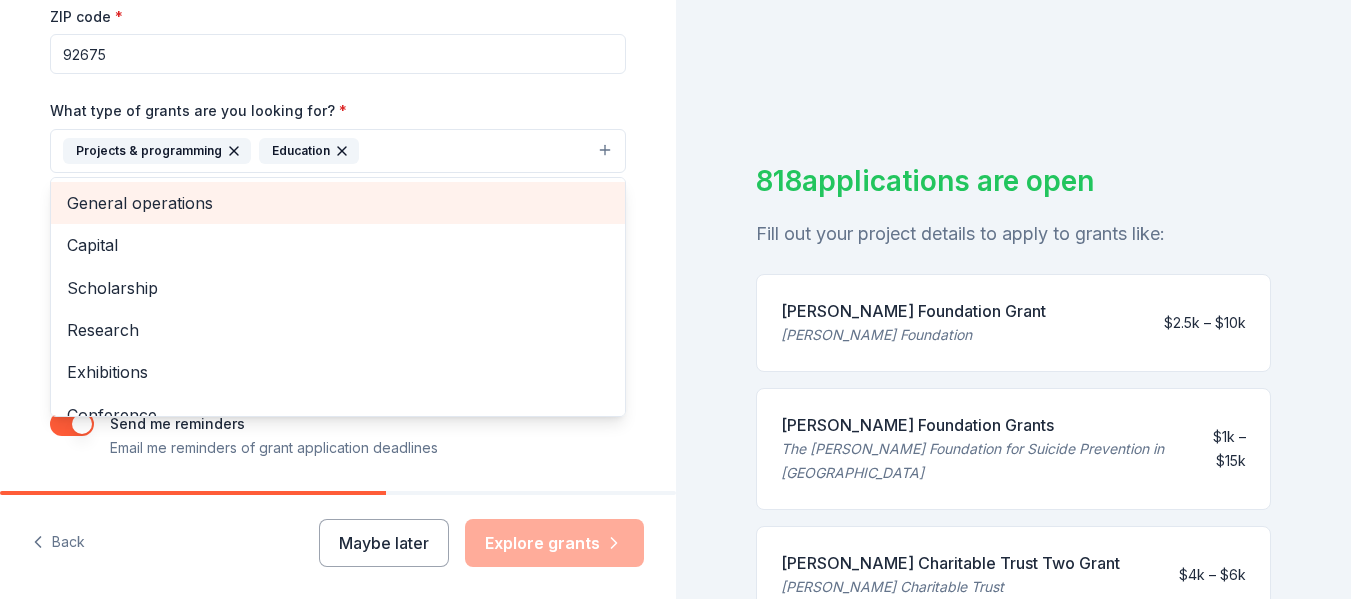click on "General operations" at bounding box center (338, 203) 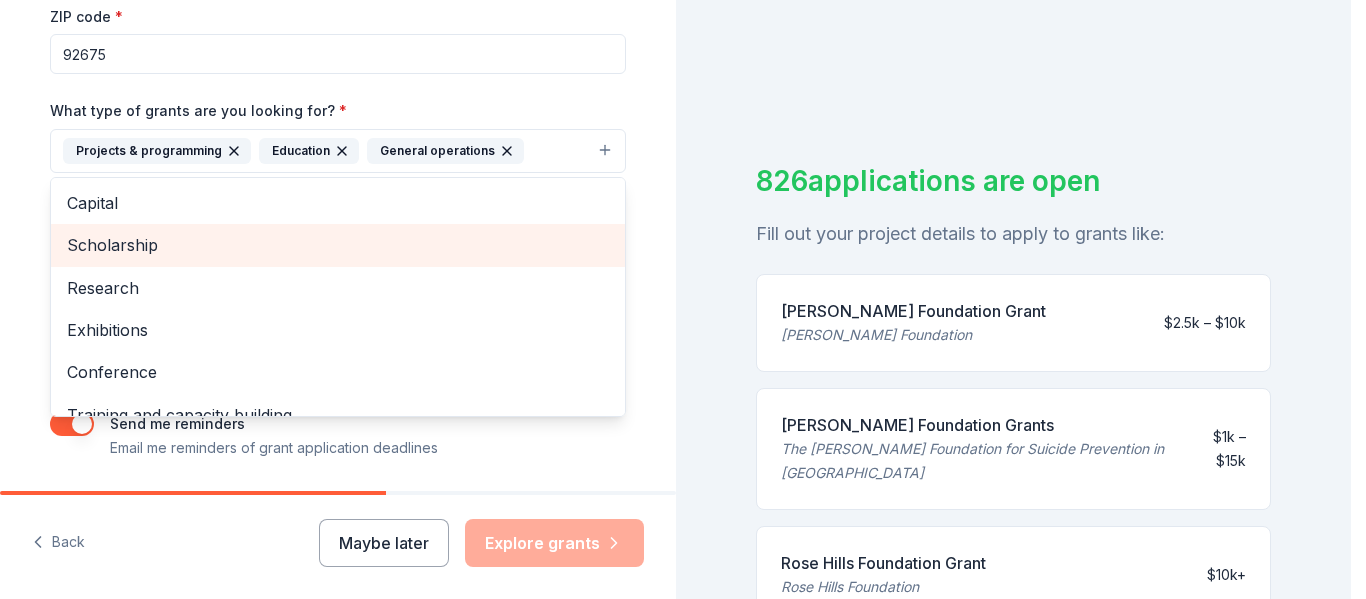 click on "Scholarship" at bounding box center [338, 245] 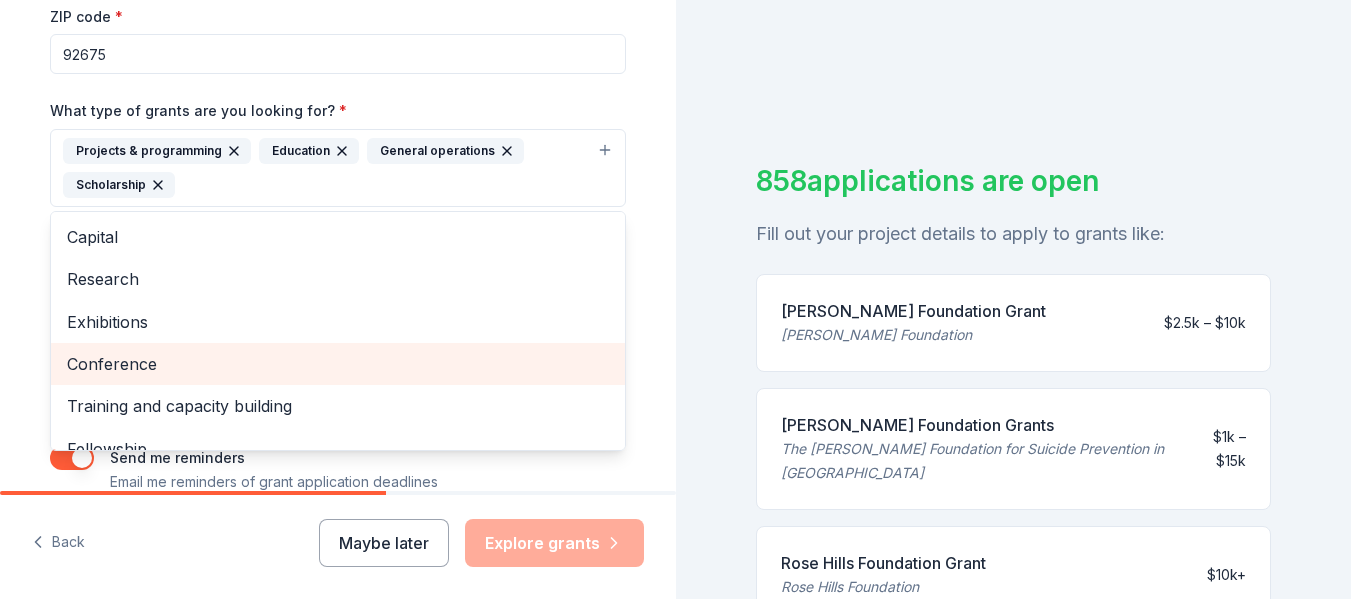 click on "Conference" at bounding box center (338, 364) 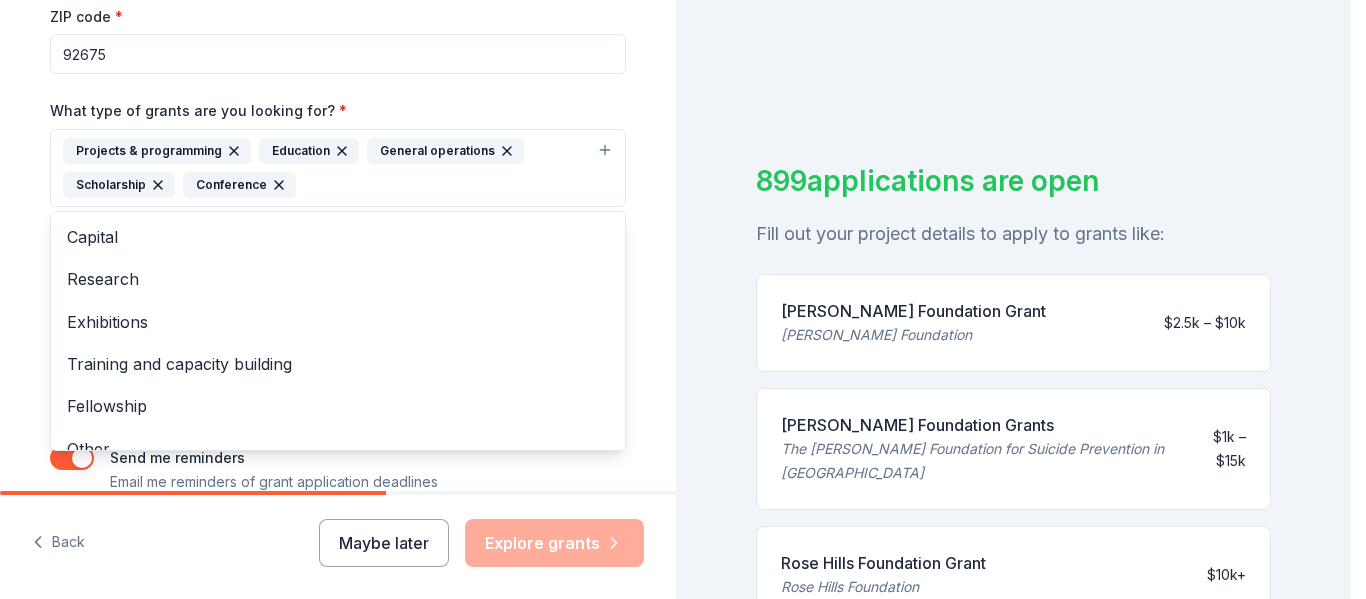 scroll, scrollTop: 24, scrollLeft: 0, axis: vertical 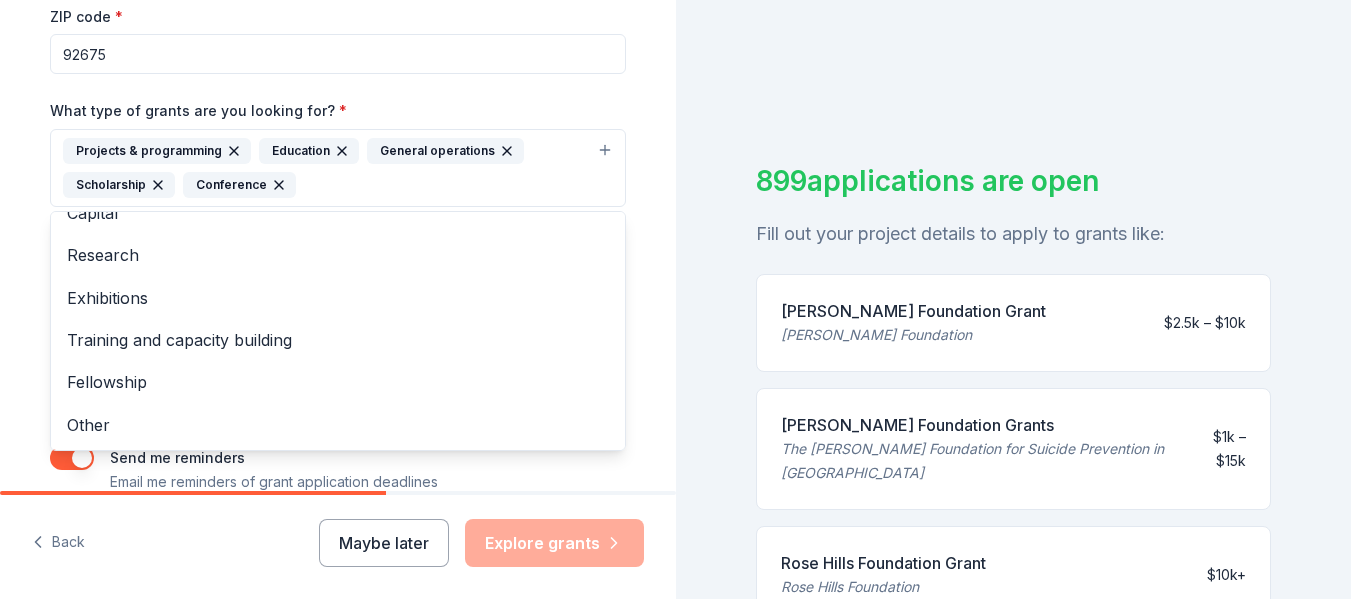 drag, startPoint x: 600, startPoint y: 323, endPoint x: 604, endPoint y: 289, distance: 34.234486 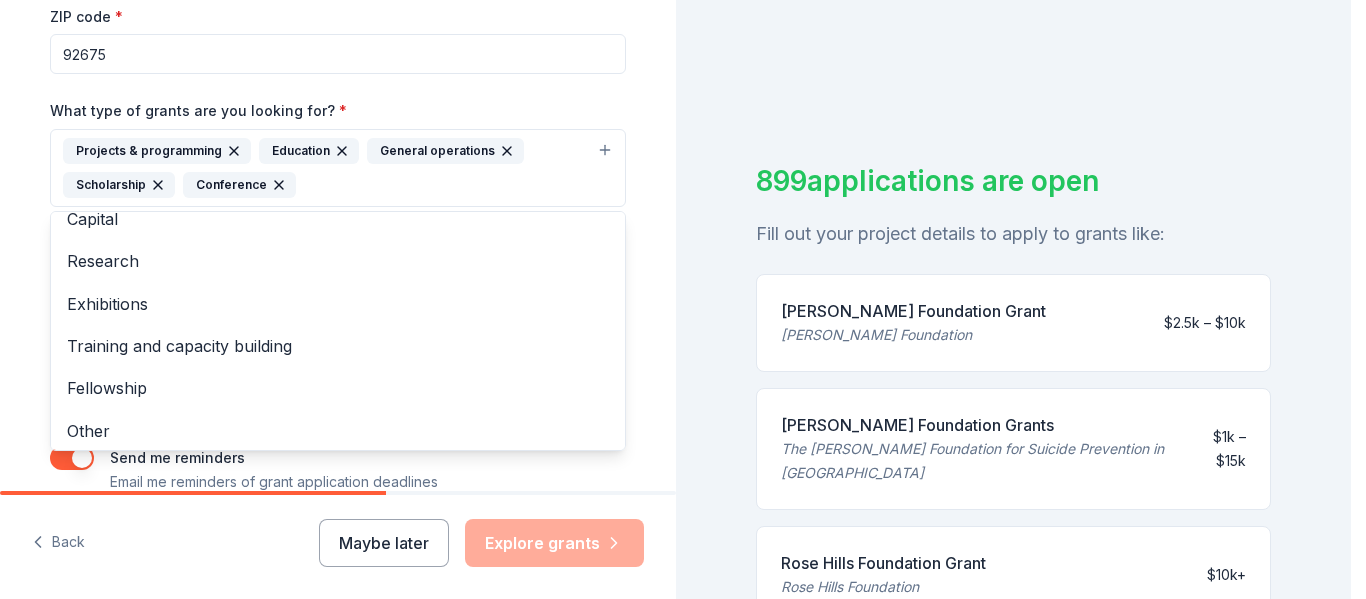 scroll, scrollTop: 24, scrollLeft: 0, axis: vertical 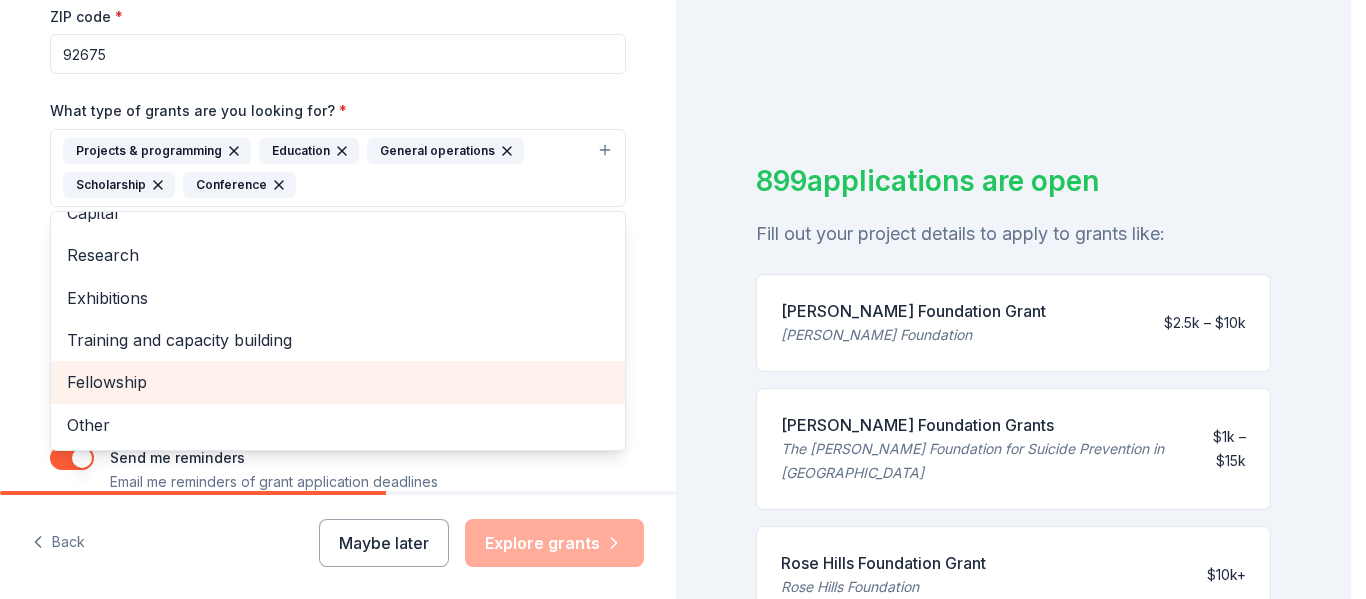 click on "Fellowship" at bounding box center (338, 382) 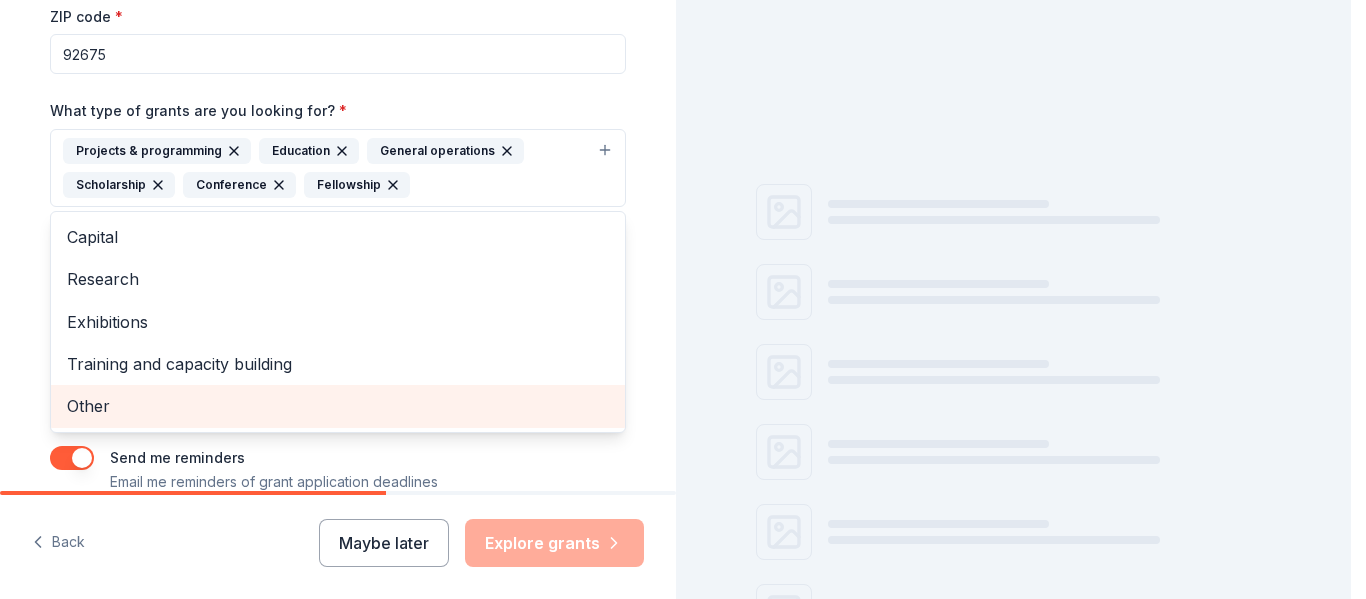scroll, scrollTop: 0, scrollLeft: 0, axis: both 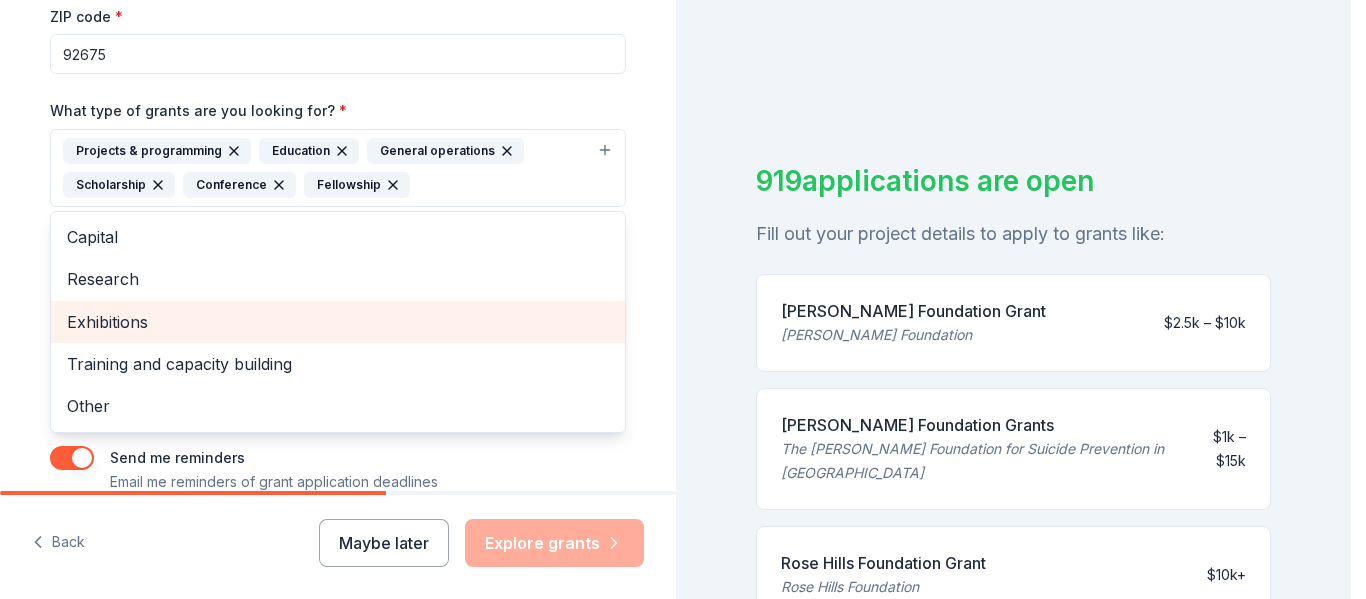 click on "Exhibitions" at bounding box center (338, 322) 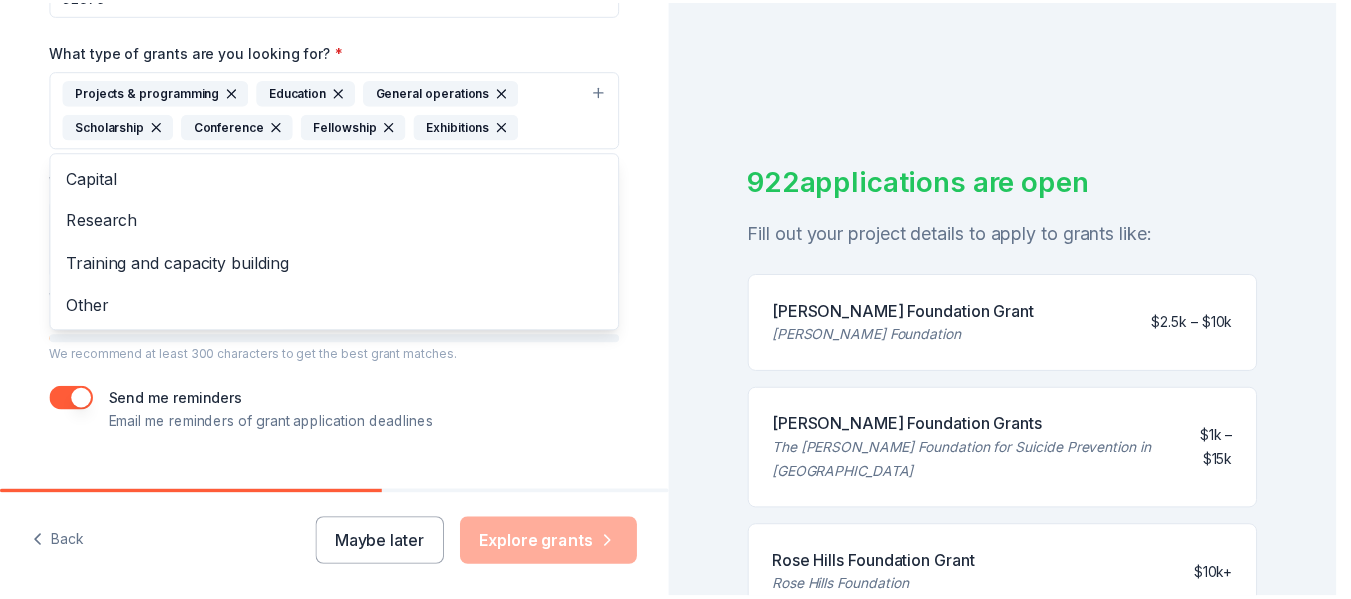 scroll, scrollTop: 501, scrollLeft: 0, axis: vertical 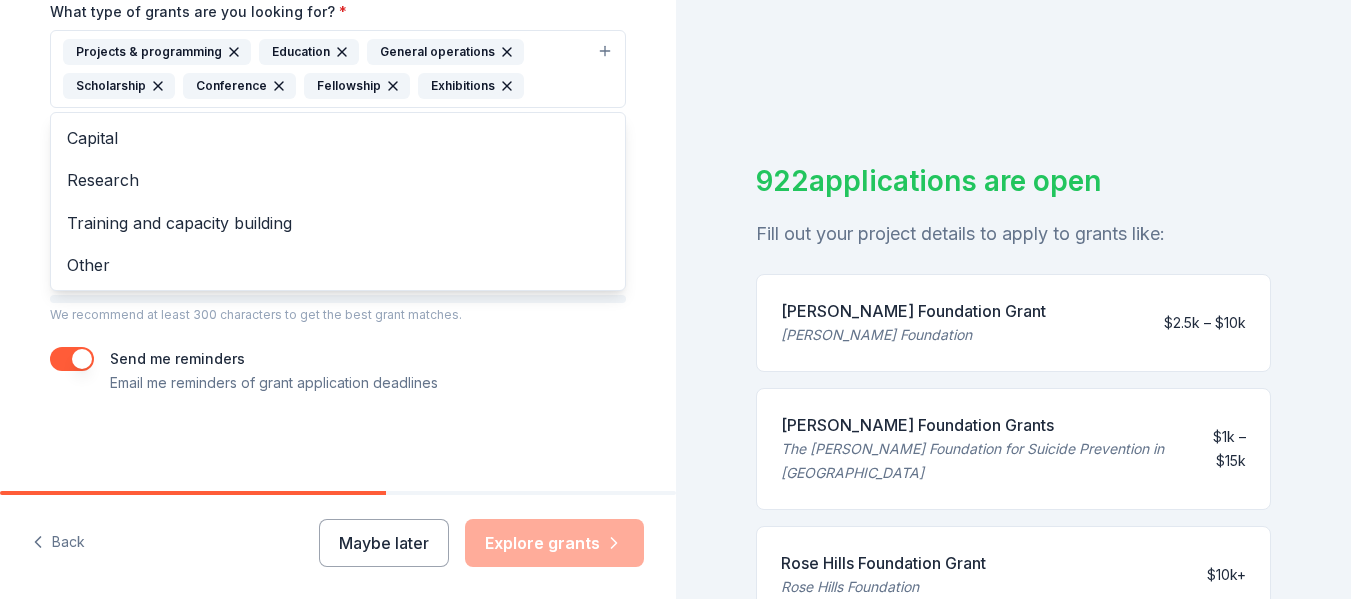 click on "Tell us about your project. We'll find grants you can apply for. Project name * [PERSON_NAME] Band of Mission Indians Healthy Brain Initiative- Healing from the Past to Improve our Tribal Future and Contribute to the Environmental Improvement of So Cal ZIP code * 92675 What type of grants are you looking for? * Projects & programming Education General operations Scholarship Conference Fellowship Exhibitions Capital Research Training and capacity building Other What is your project about? * We use this to match you to relevant grant opportunities.   See examples We recommend at least 300 characters to get the best grant matches. Send me reminders Email me reminders of grant application deadlines Back Maybe later Explore grants" at bounding box center [338, 299] 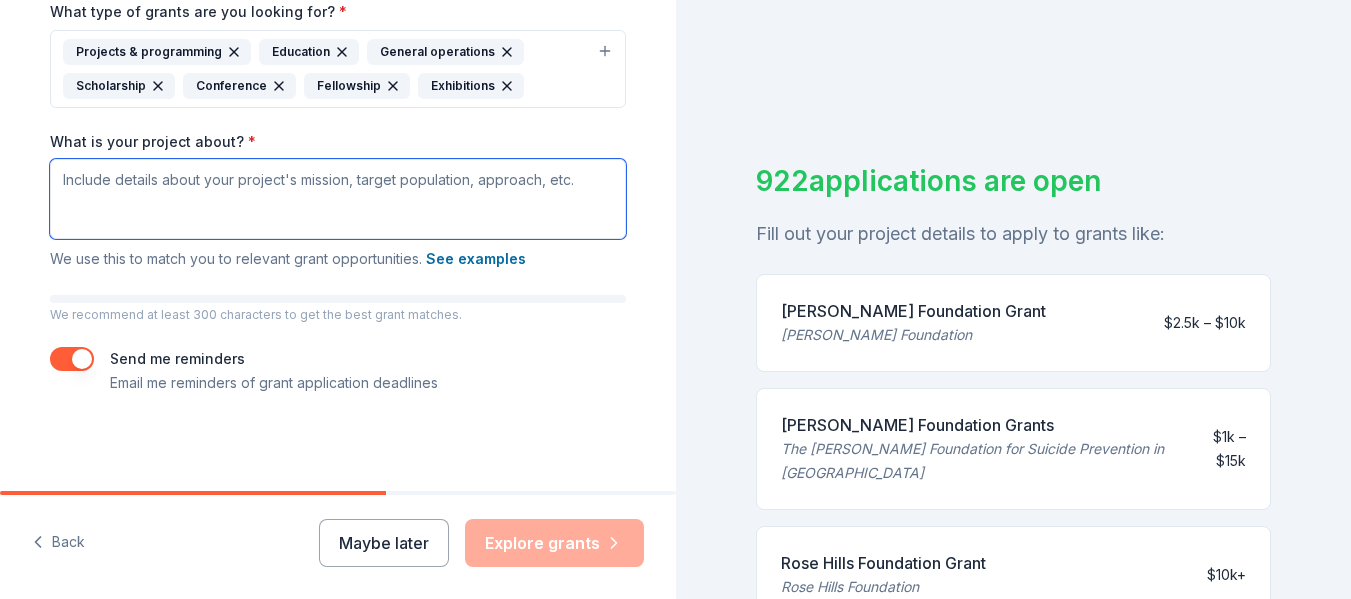 click on "What is your project about? *" at bounding box center (338, 199) 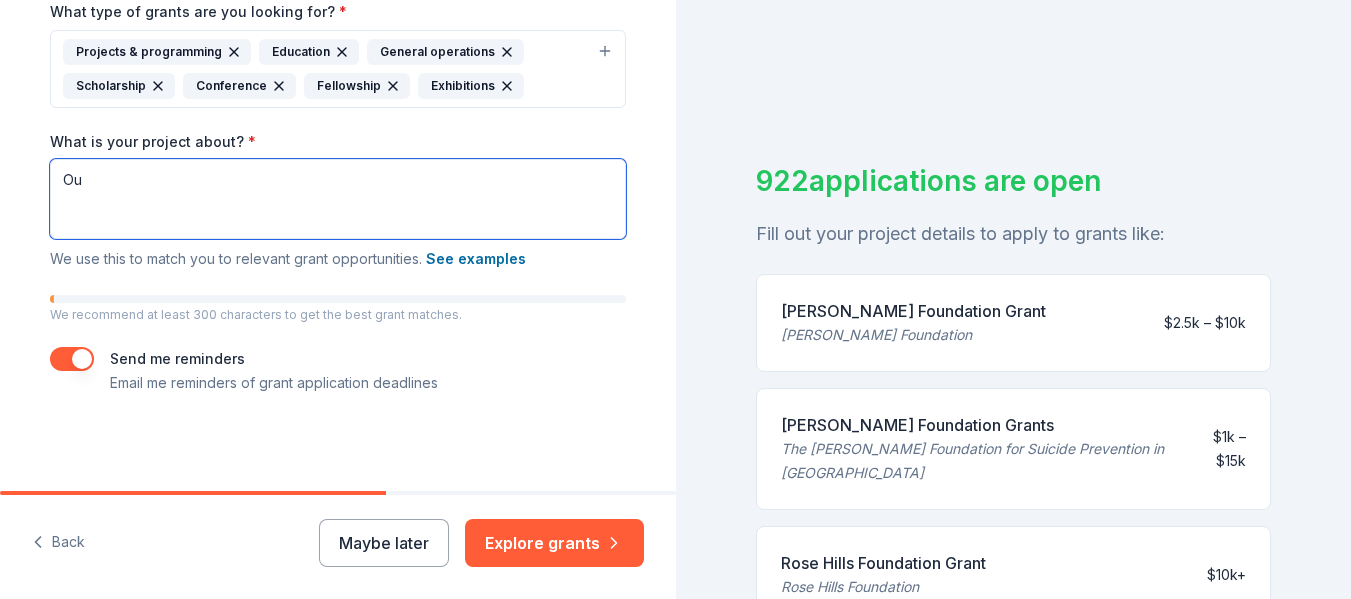 type on "O" 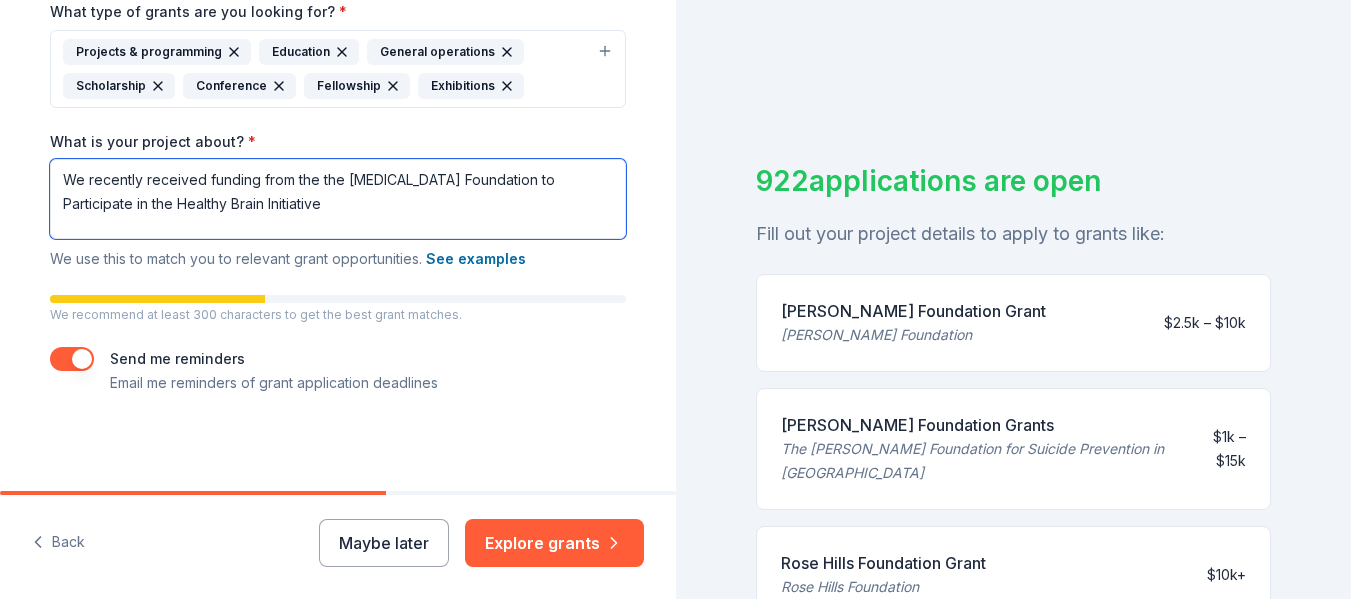 click on "We recently received funding from the the [MEDICAL_DATA] Foundation to Participate in the Healthy Brain Initiative" at bounding box center (338, 199) 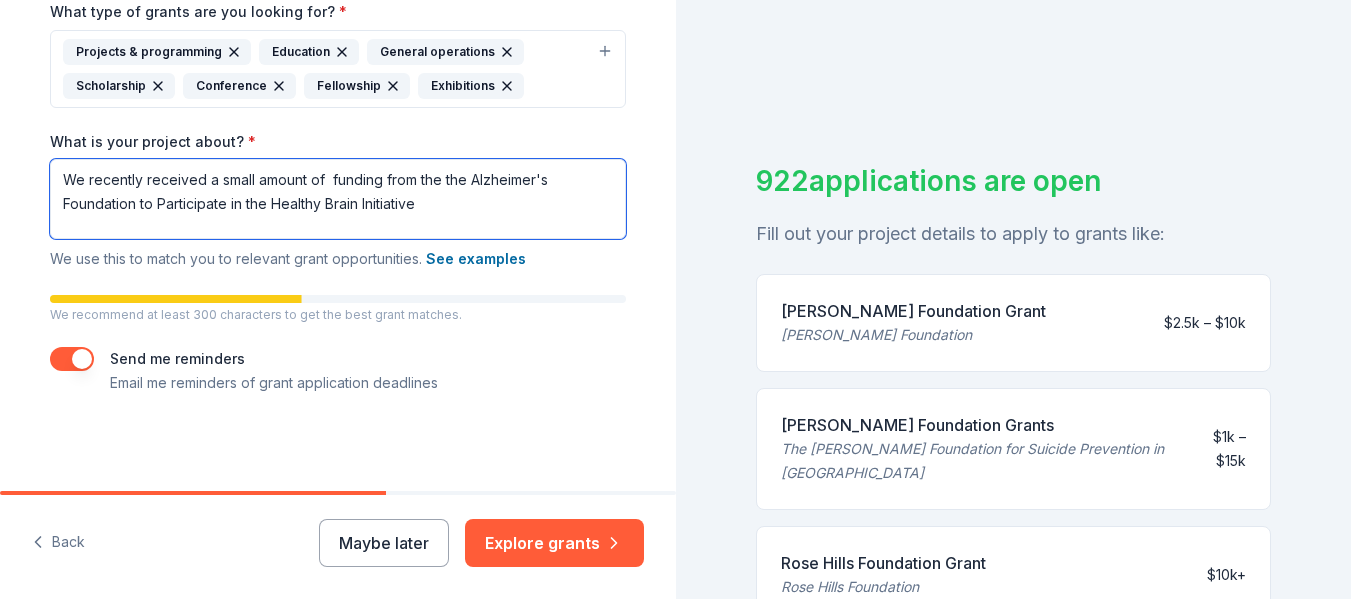 click on "We recently received a small amount of  funding from the the Alzheimer's Foundation to Participate in the Healthy Brain Initiative" at bounding box center (338, 199) 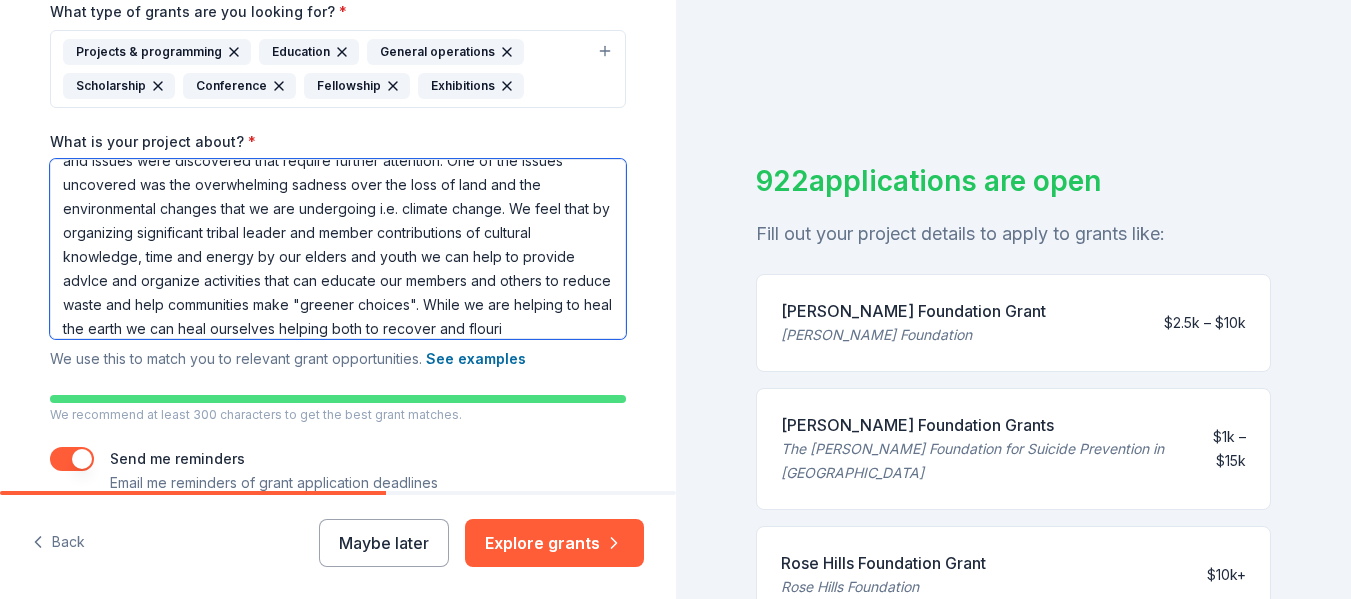 scroll, scrollTop: 91, scrollLeft: 0, axis: vertical 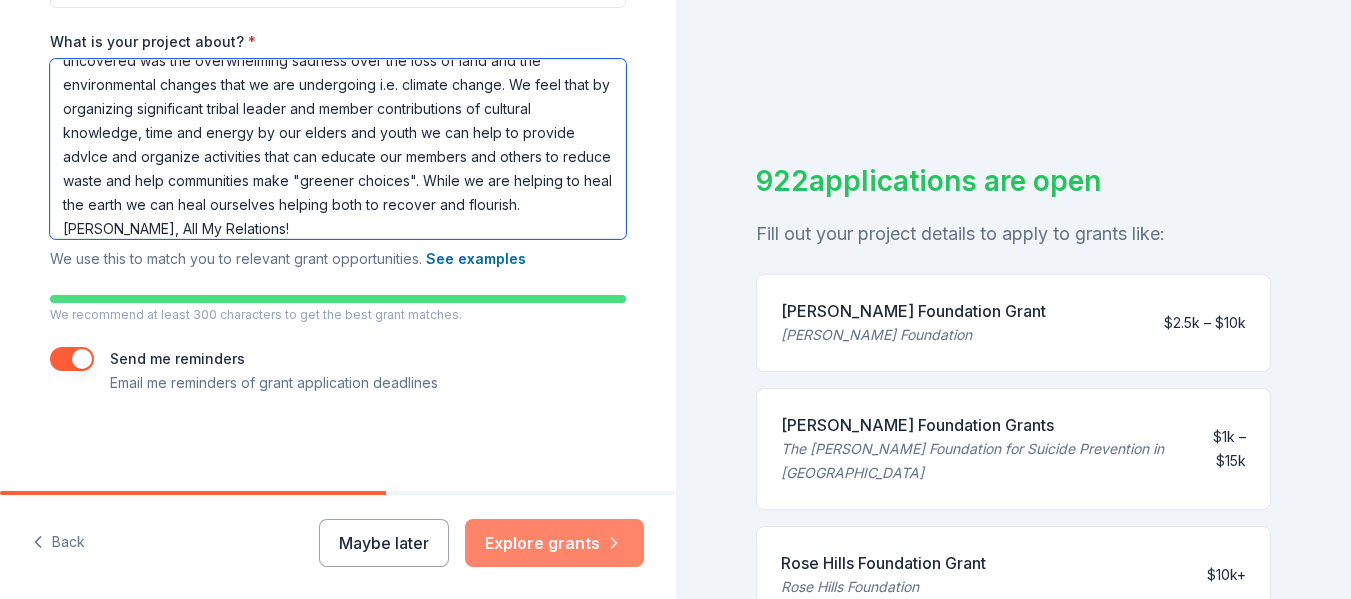 type on "We recently received a small amount of  funding from the the Alzheimer's Foundation to Participate in the Healthy Brain Initiative for landscape assessment and issues were discovered that require further attention. One of the issues uncovered was the overwhelming sadness over the loss of land and the environmental changes that we are undergoing i.e. climate change. We feel that by organizing significant tribal leader and member contributions of cultural knowledge, time and energy by our elders and youth we can help to provide advlce and organize activities that can educate our members and others to reduce waste and help communities make "greener choices". While we are helping to heal the earth we can heal ourselves helping both to recover and flourish. [PERSON_NAME], All My Relations!" 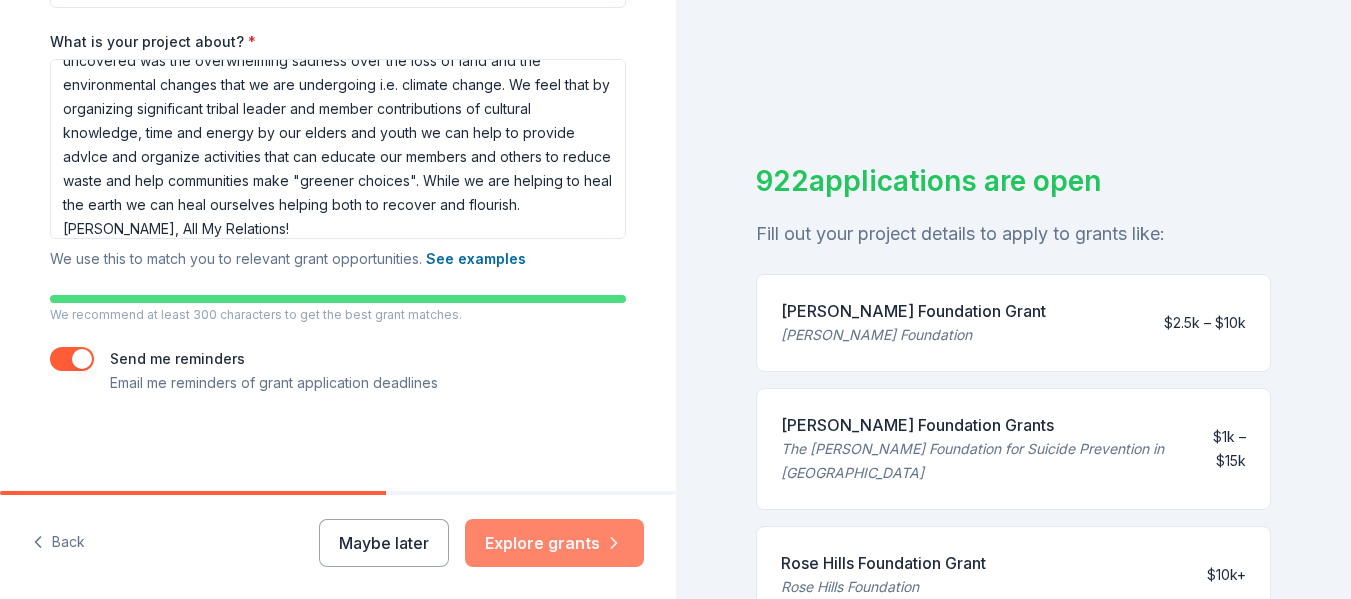 click on "Explore grants" at bounding box center [554, 543] 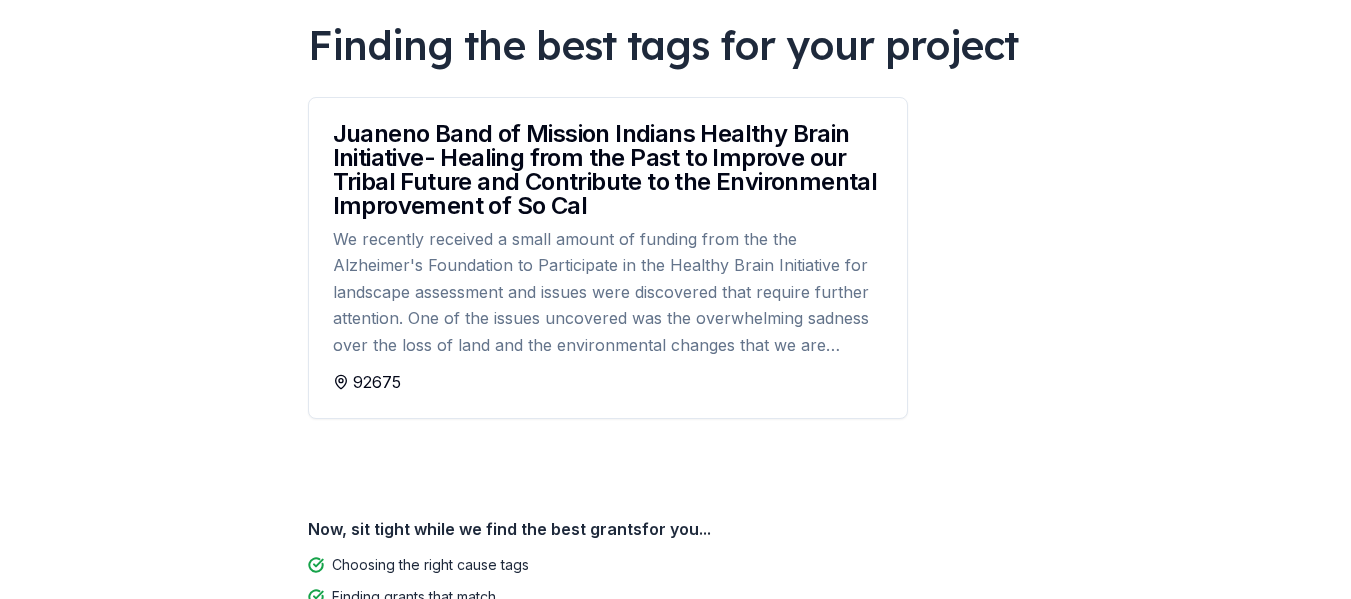 scroll, scrollTop: 157, scrollLeft: 0, axis: vertical 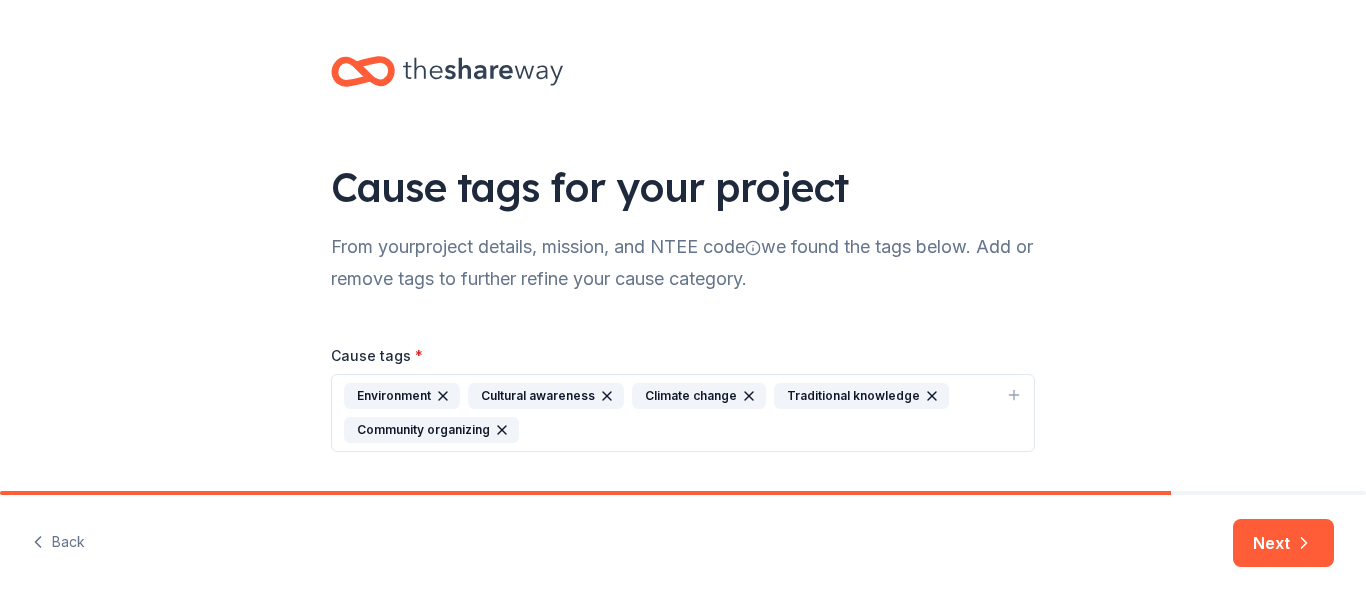 drag, startPoint x: 1359, startPoint y: 191, endPoint x: 1350, endPoint y: 322, distance: 131.30879 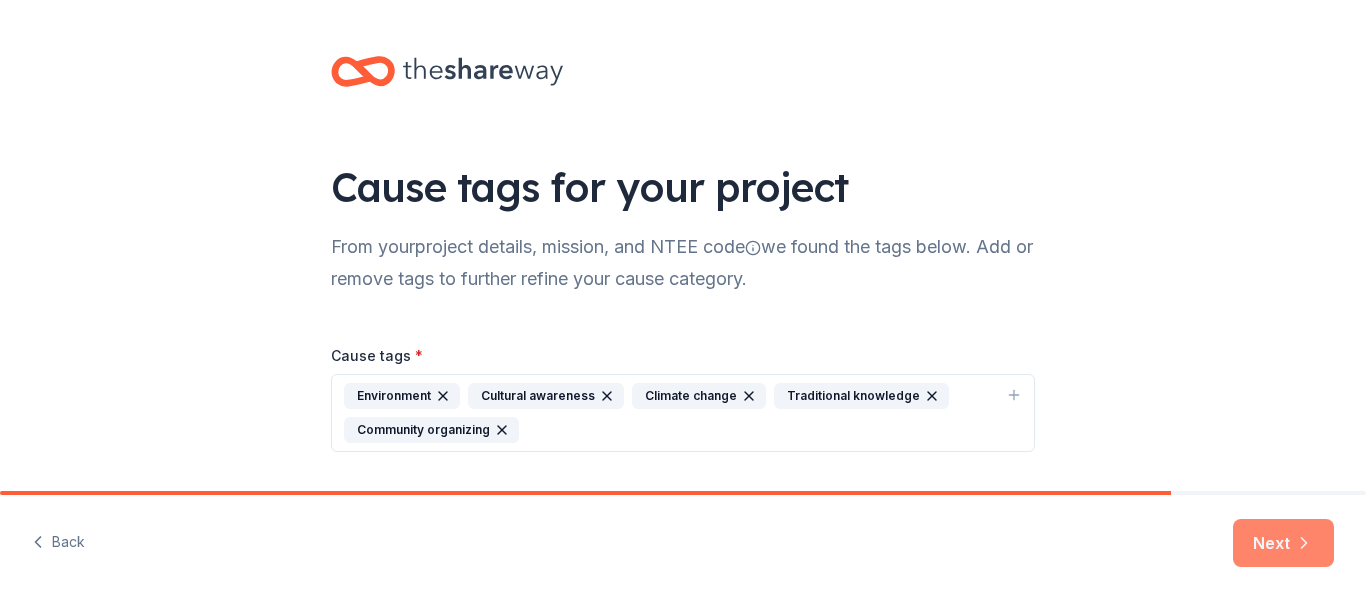 click on "Next" at bounding box center [1283, 543] 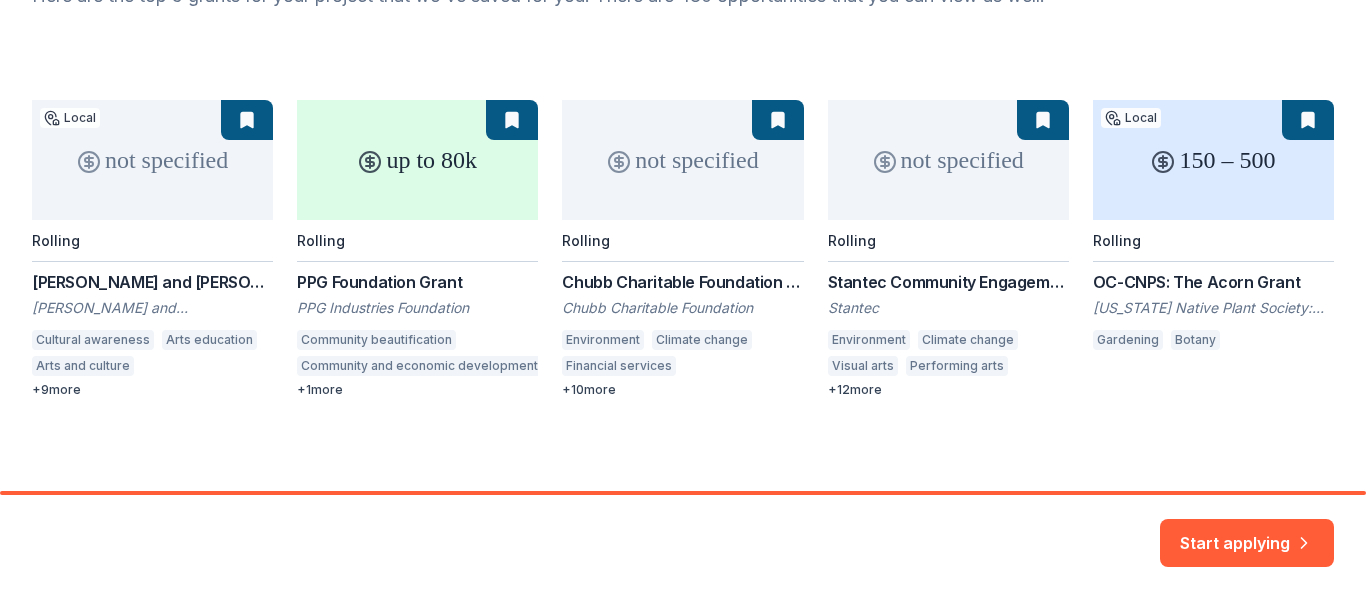 scroll, scrollTop: 254, scrollLeft: 0, axis: vertical 